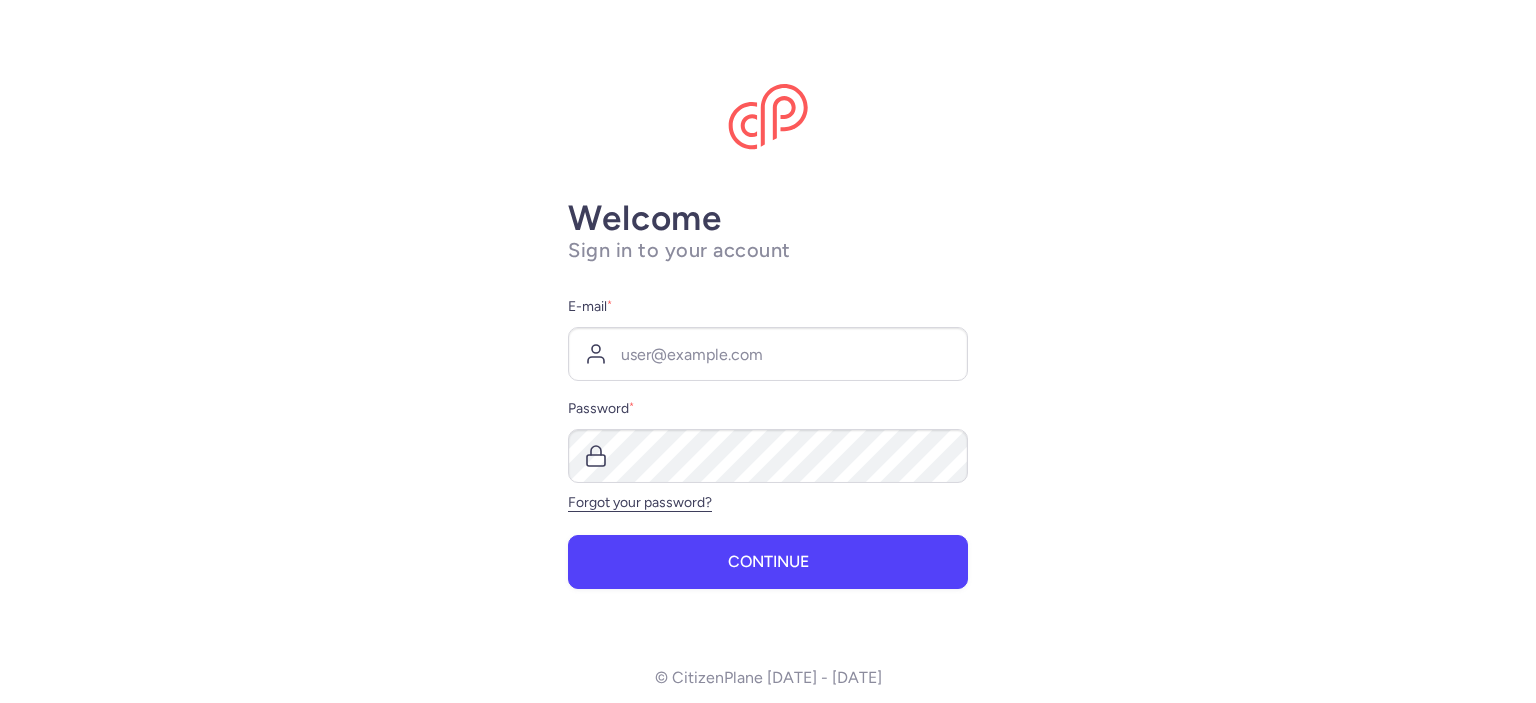 scroll, scrollTop: 0, scrollLeft: 0, axis: both 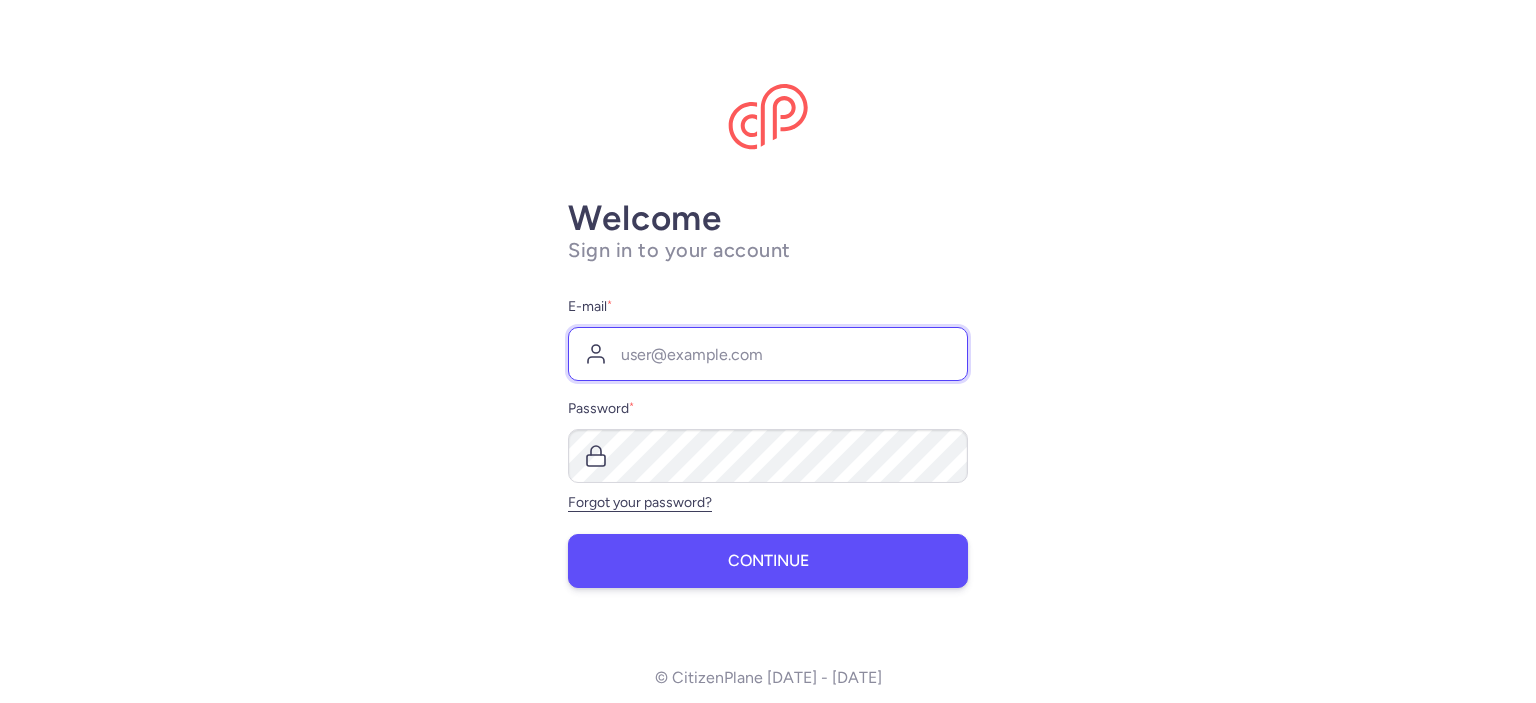 type on "[EMAIL_ADDRESS][DOMAIN_NAME]" 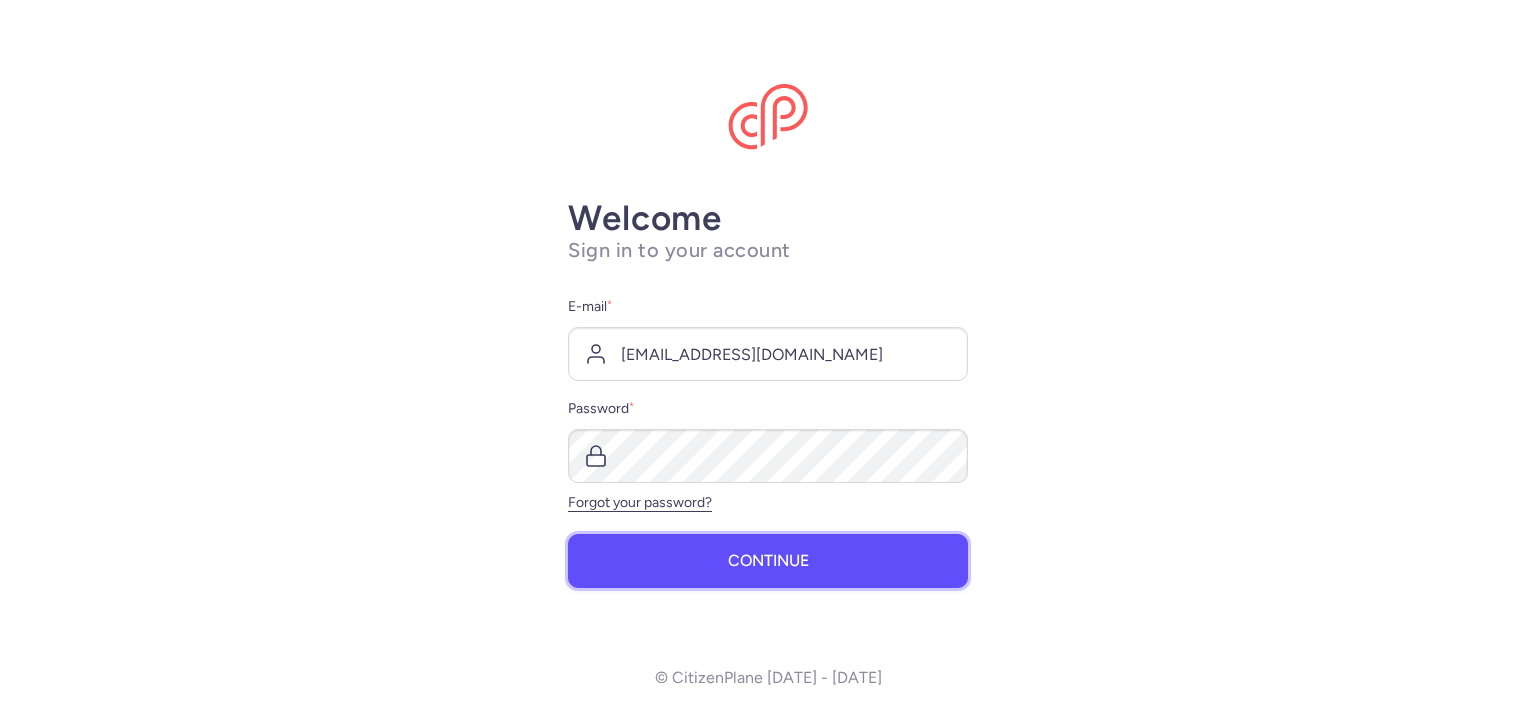 click on "Continue" at bounding box center [768, 561] 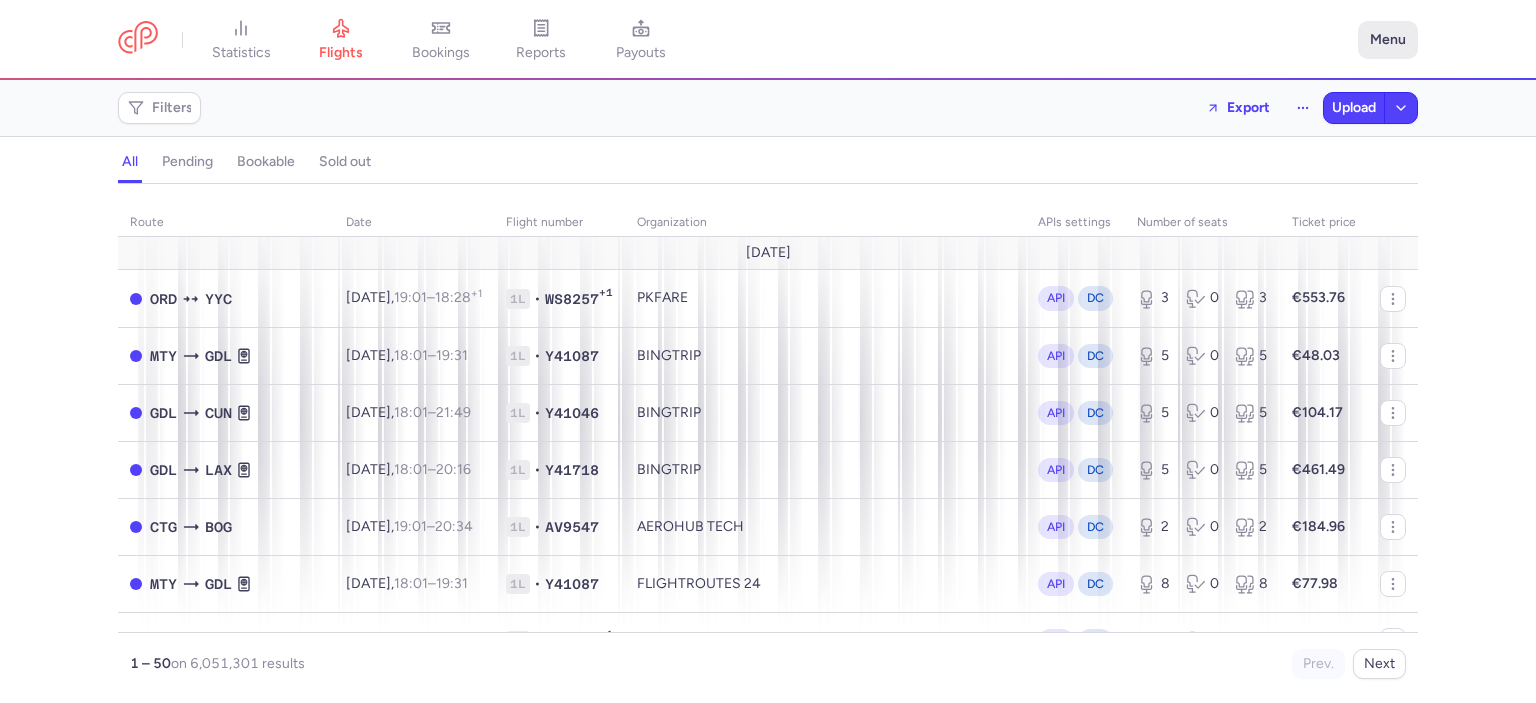 click on "Menu" 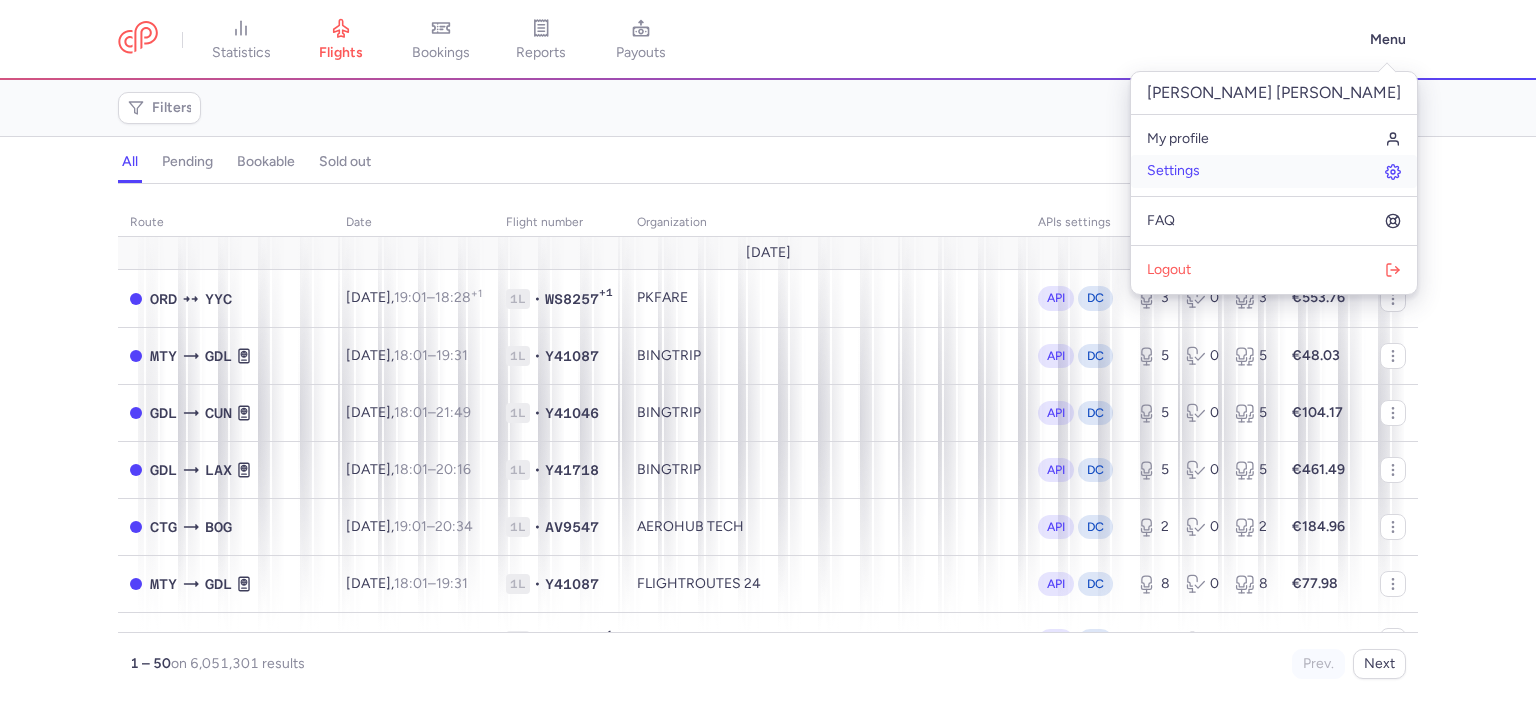 click on "Settings" at bounding box center [1274, 171] 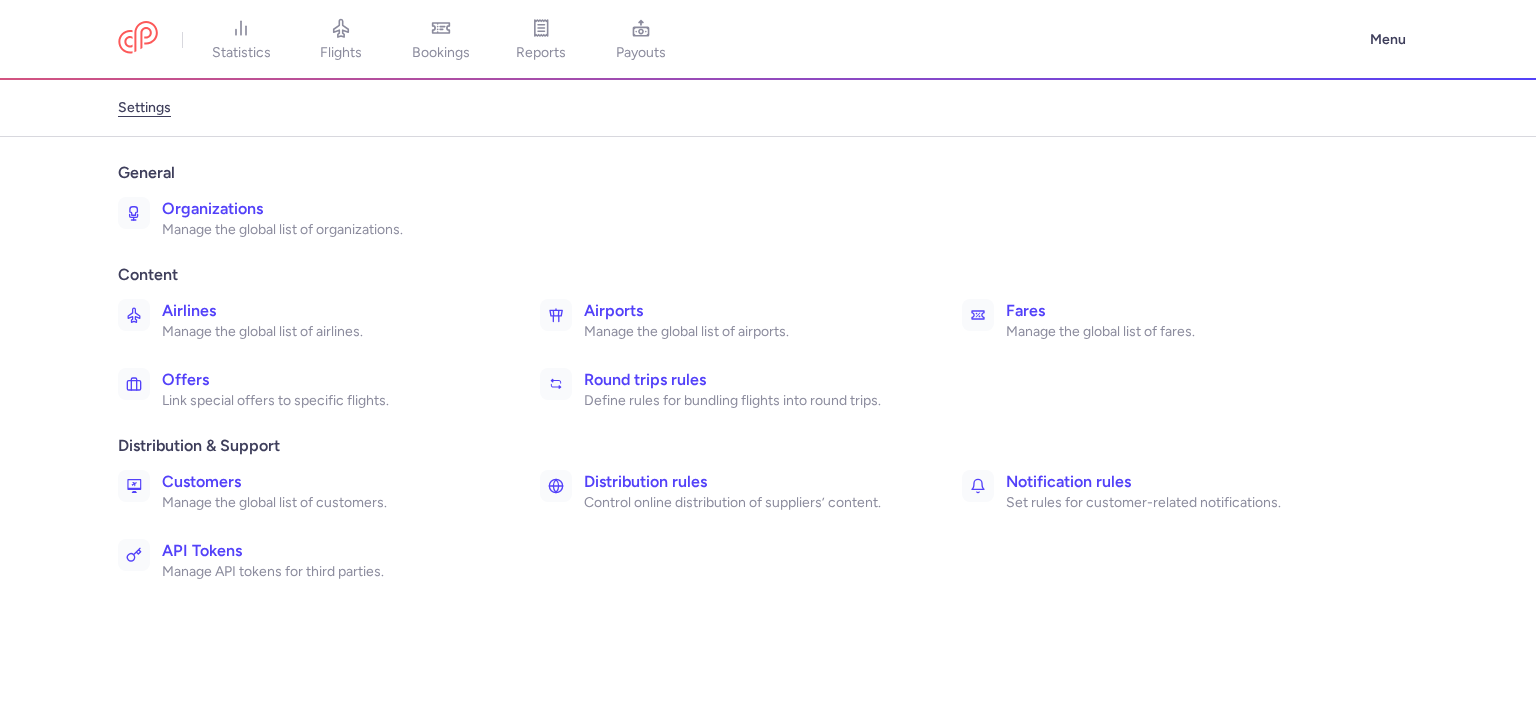 click on "Organizations" at bounding box center [329, 209] 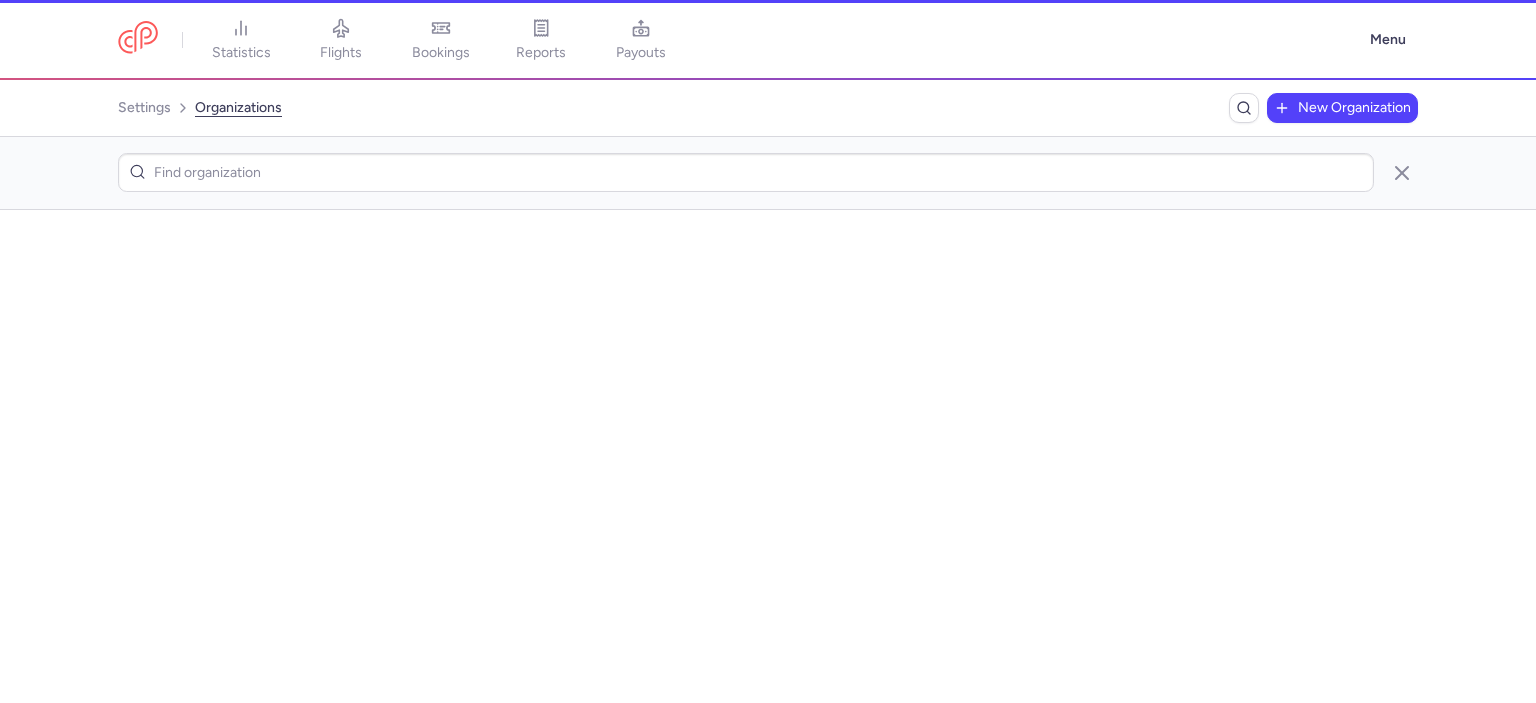 scroll, scrollTop: 0, scrollLeft: 0, axis: both 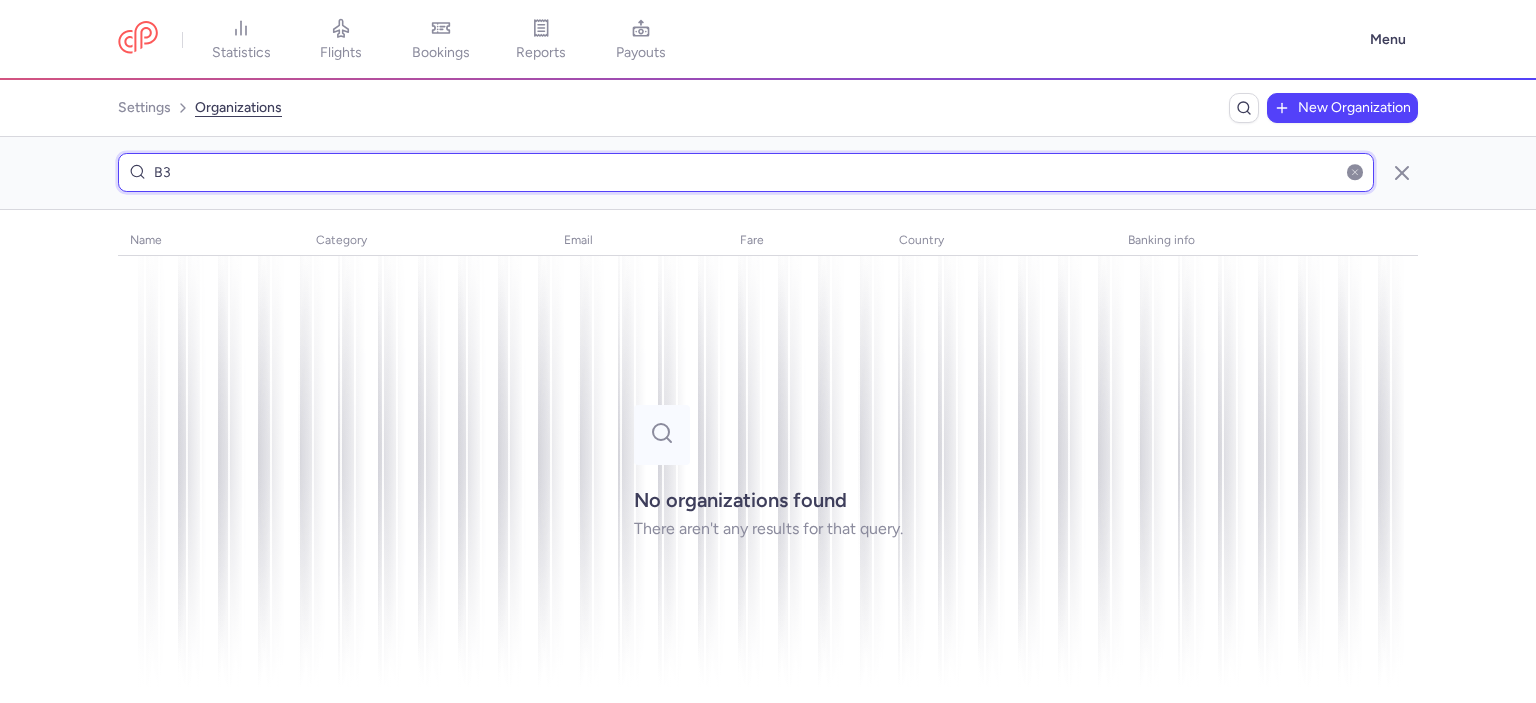 type on "B" 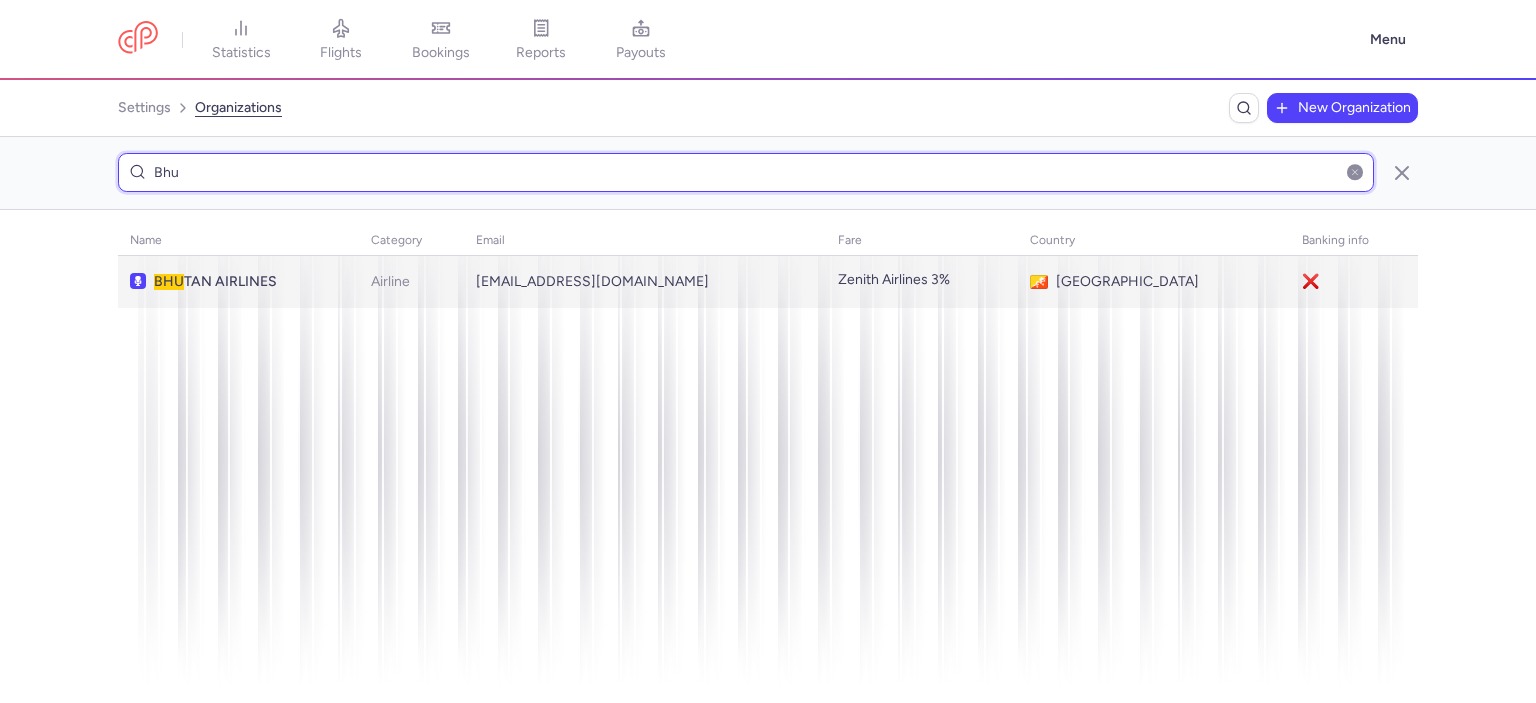 type on "Bhu" 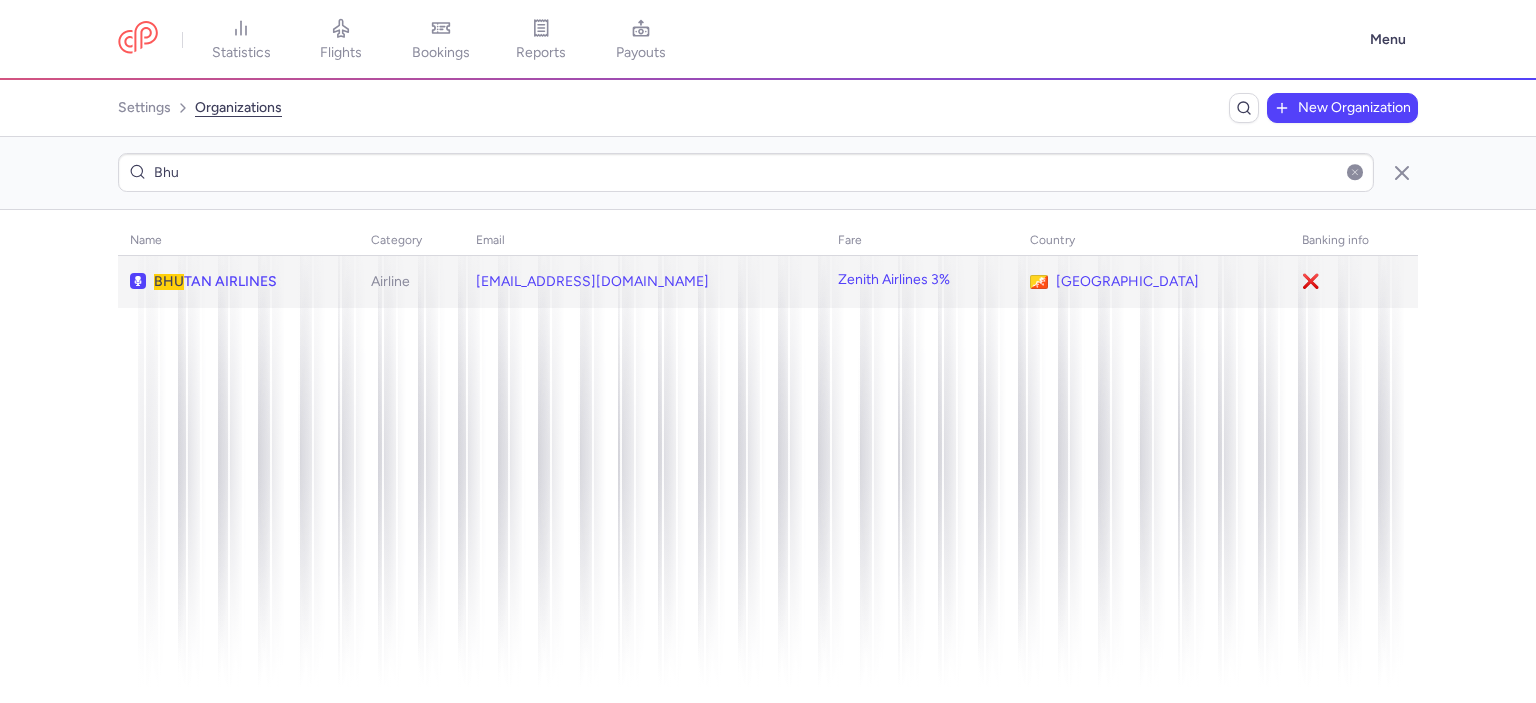 click on "BHU TAN AIRLINES" at bounding box center (250, 282) 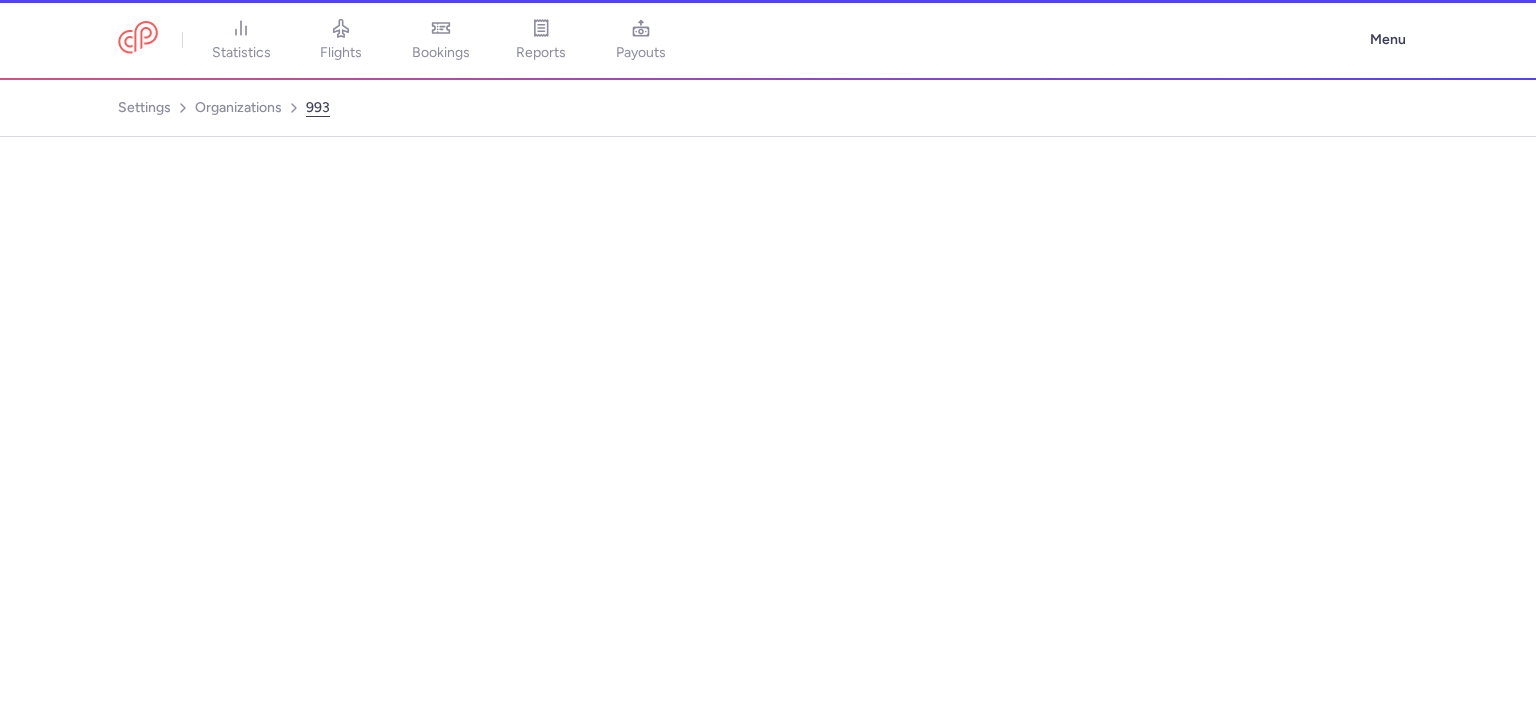 select on "AIRLINE" 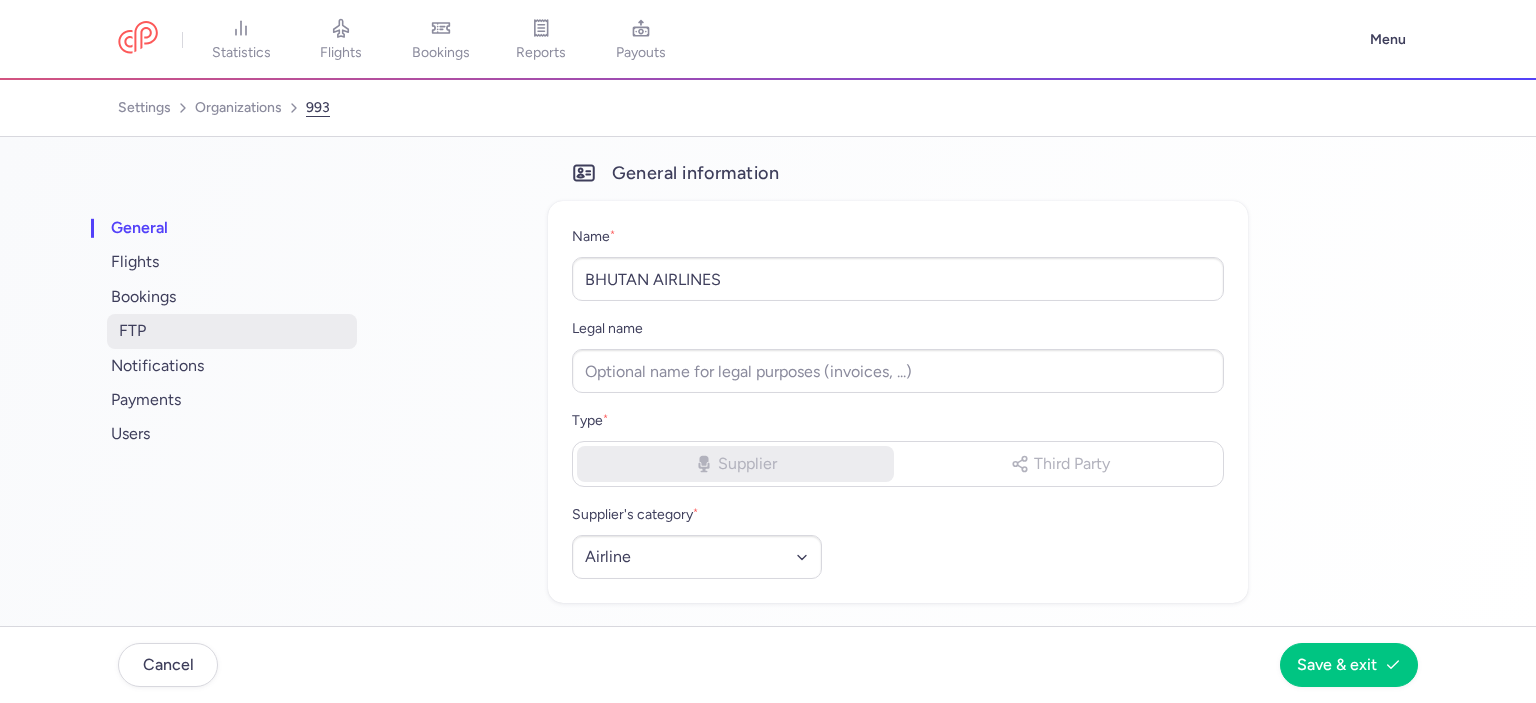 click on "FTP" at bounding box center [232, 331] 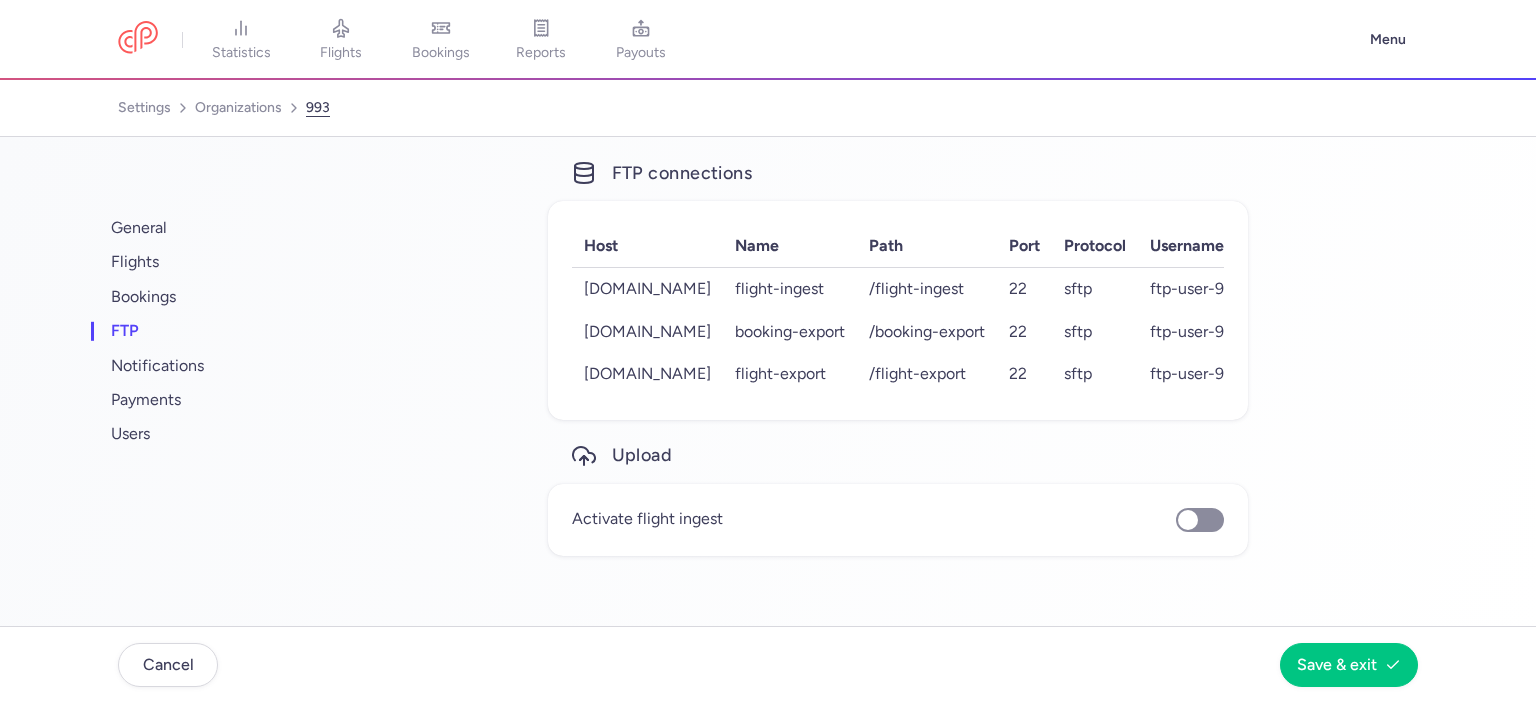 scroll, scrollTop: 0, scrollLeft: 90, axis: horizontal 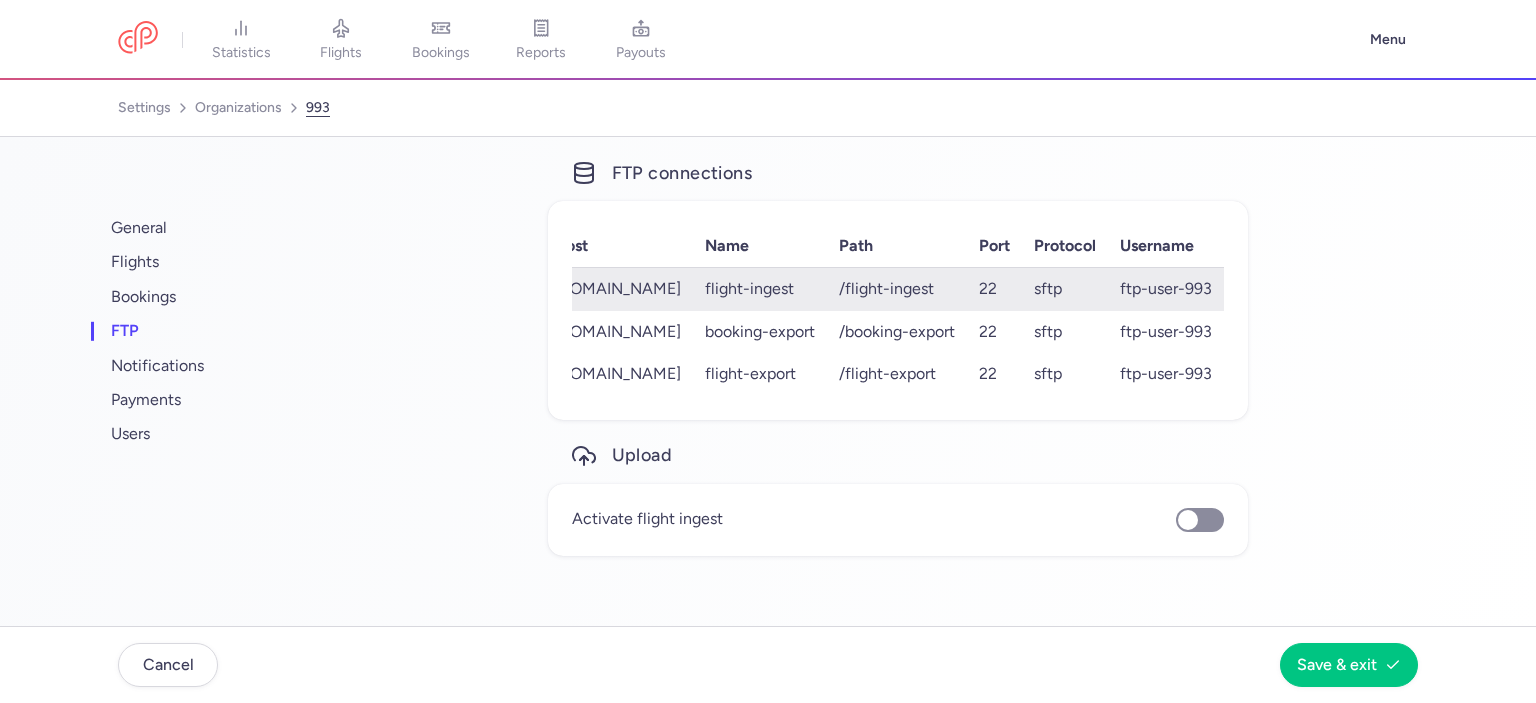 click on "ftp-user-993" 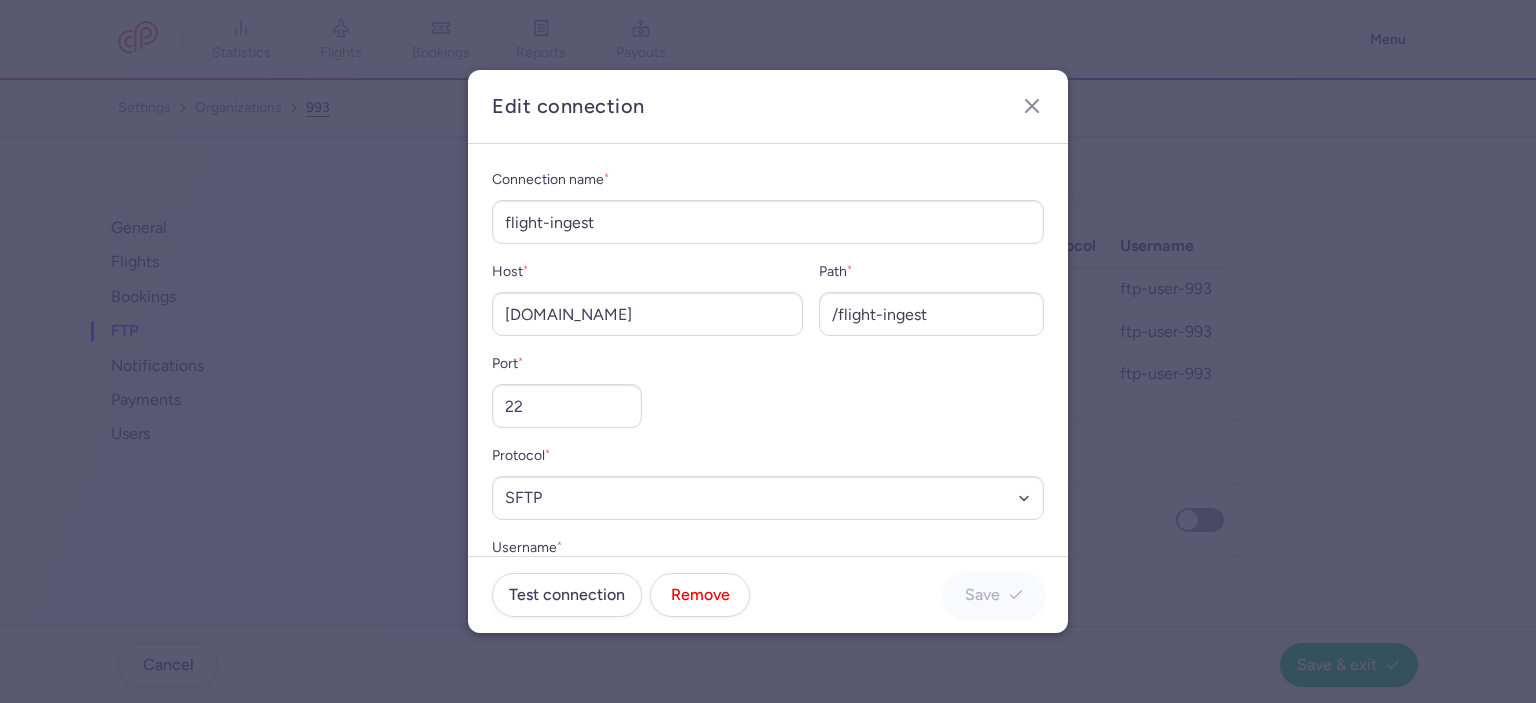 scroll, scrollTop: 172, scrollLeft: 0, axis: vertical 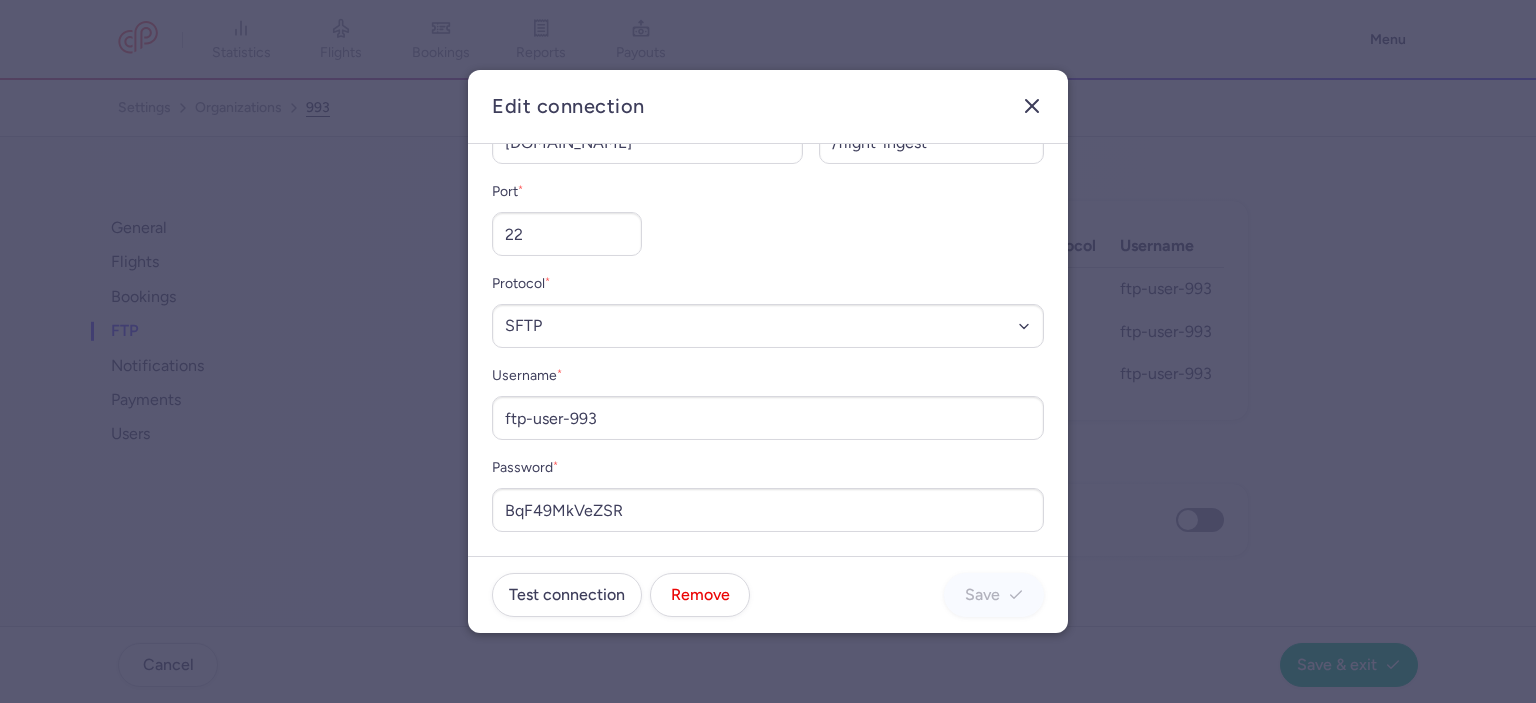 click 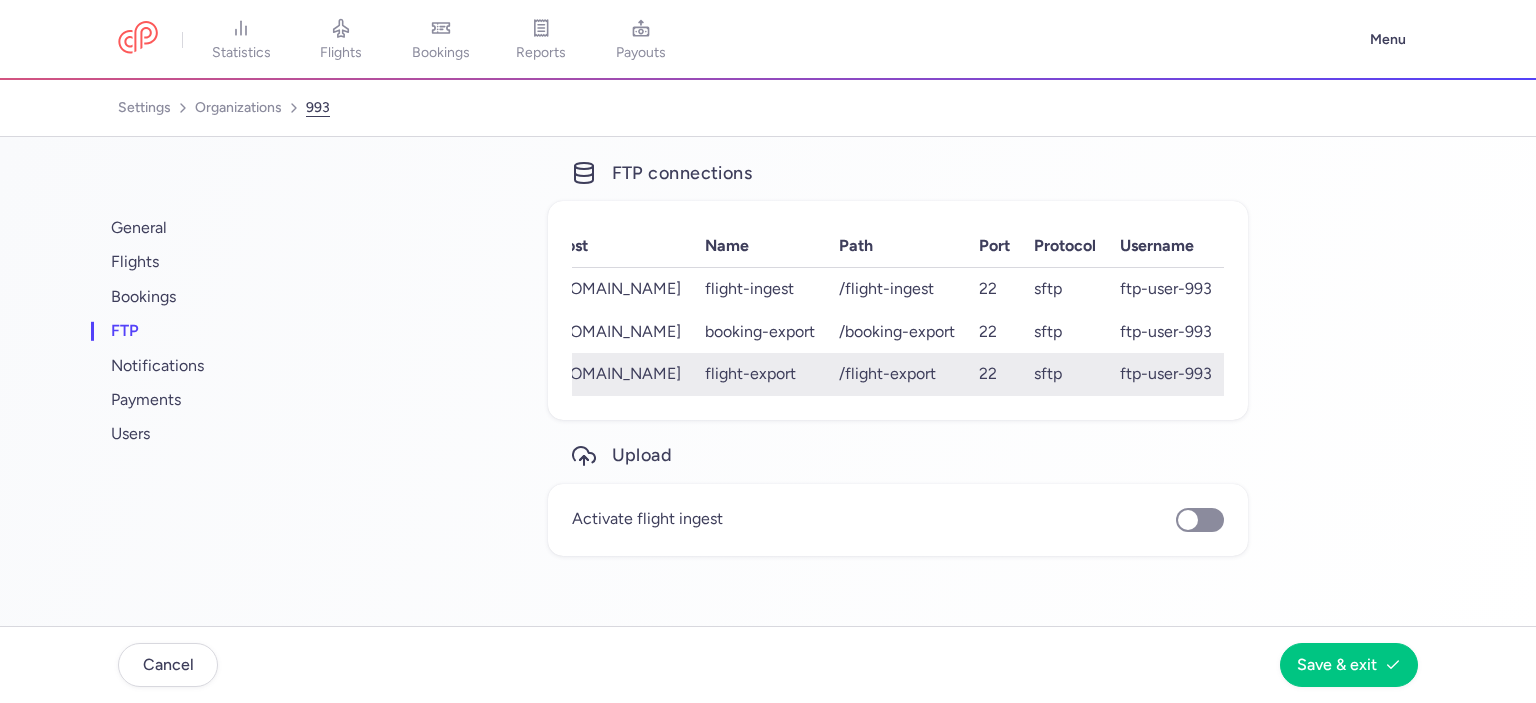 click on "ftp-user-993" 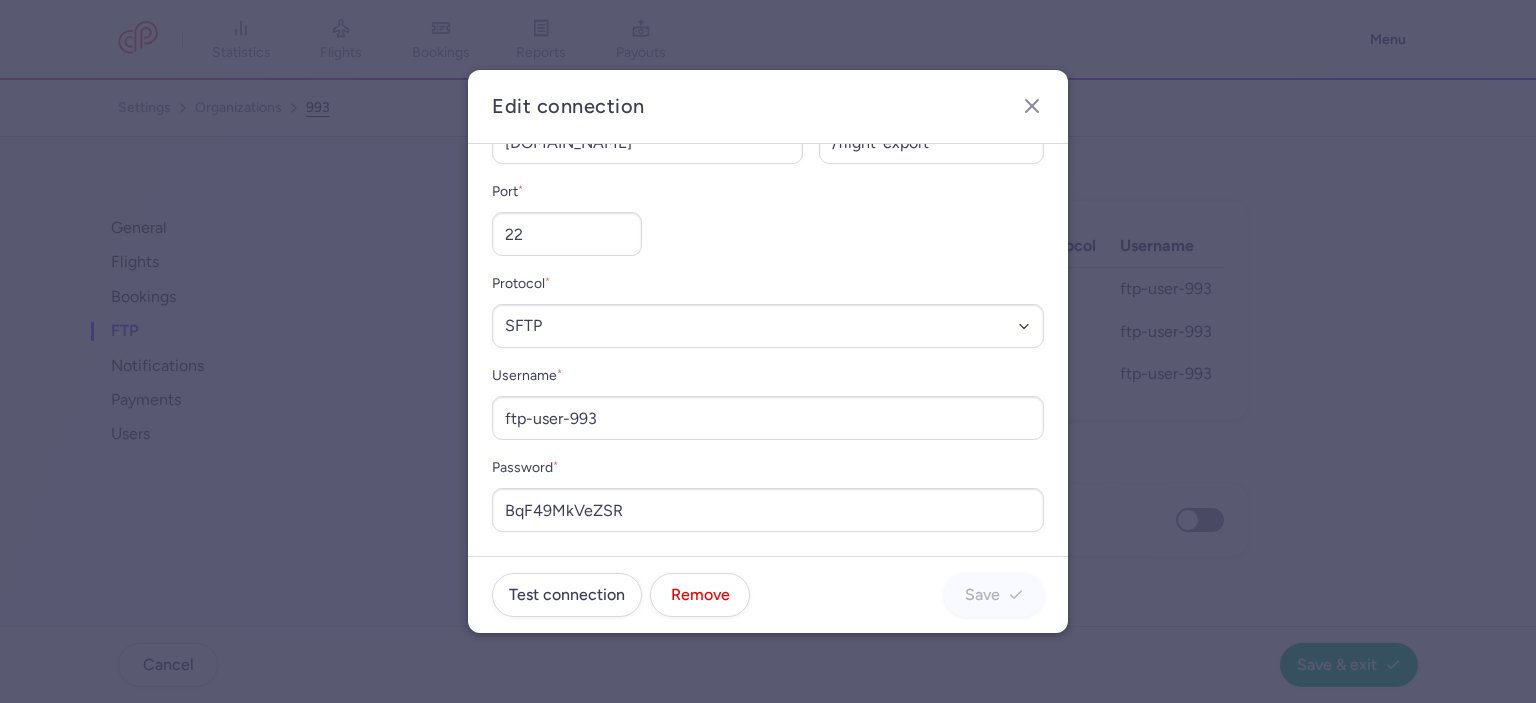 scroll, scrollTop: 0, scrollLeft: 0, axis: both 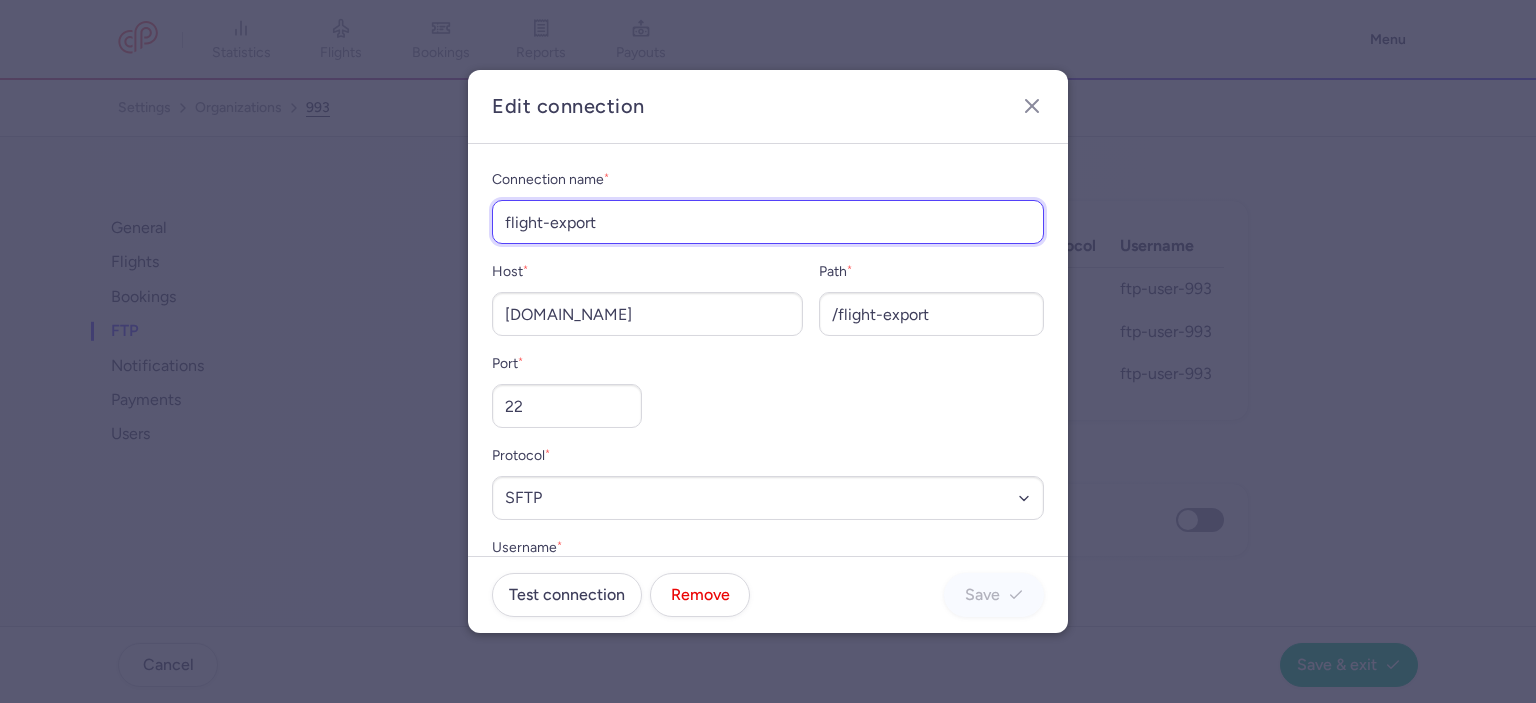 drag, startPoint x: 650, startPoint y: 219, endPoint x: 172, endPoint y: 223, distance: 478.01672 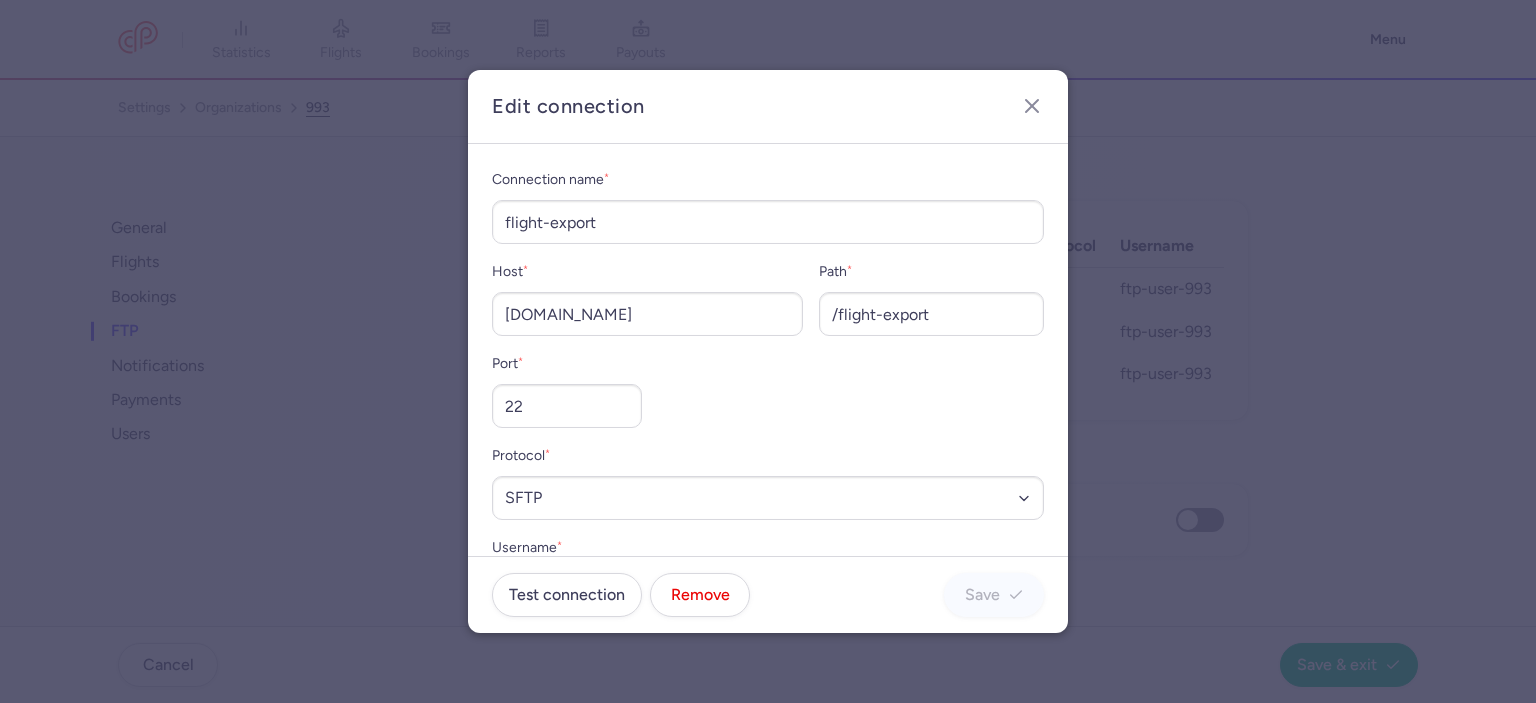 click on "Connection name  * flight-export Host  * [DOMAIN_NAME] Path  * /flight-export Port  * 22 Protocol  * Select a protocol SFTP FTPS FTP Username  * ftp-user-993 Password  * BqF49MkVeZSR" at bounding box center [768, 436] 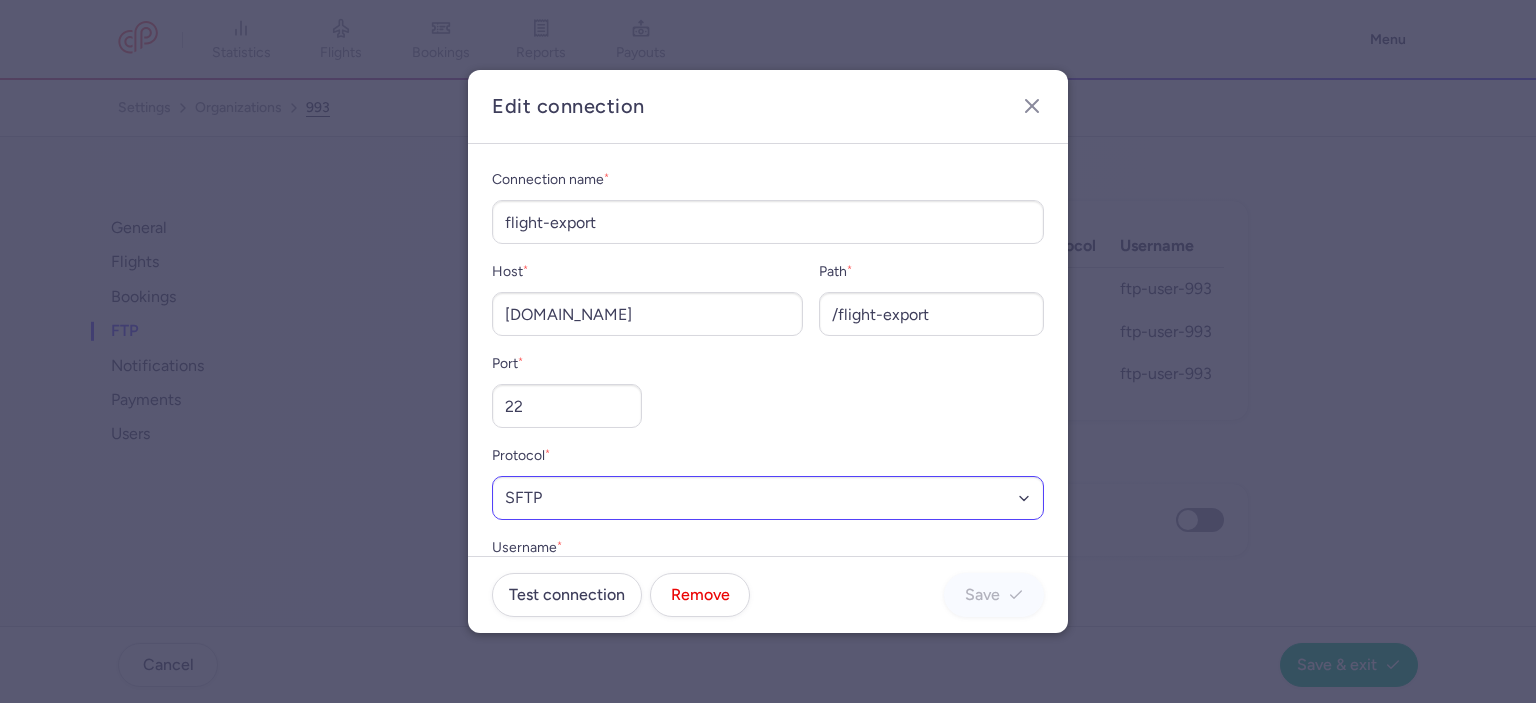 scroll, scrollTop: 172, scrollLeft: 0, axis: vertical 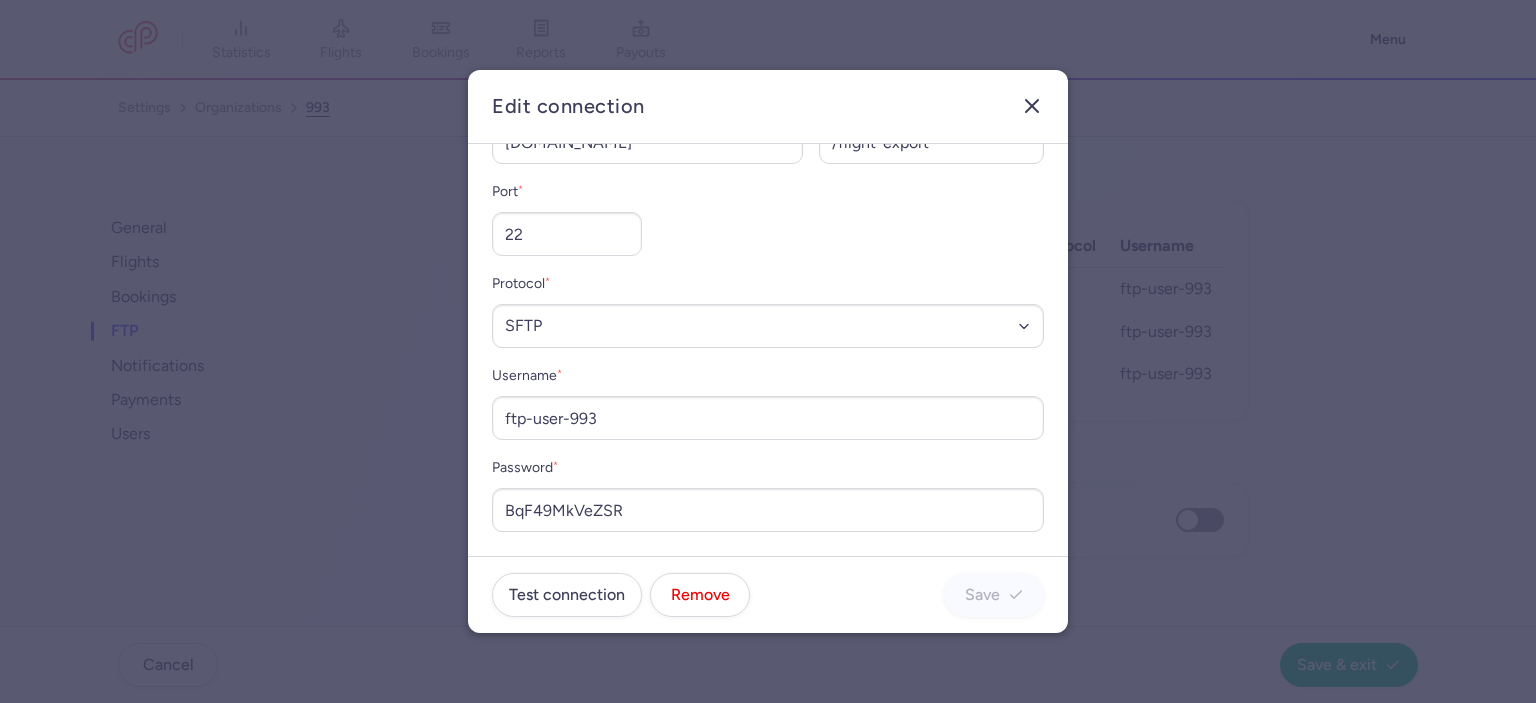 click 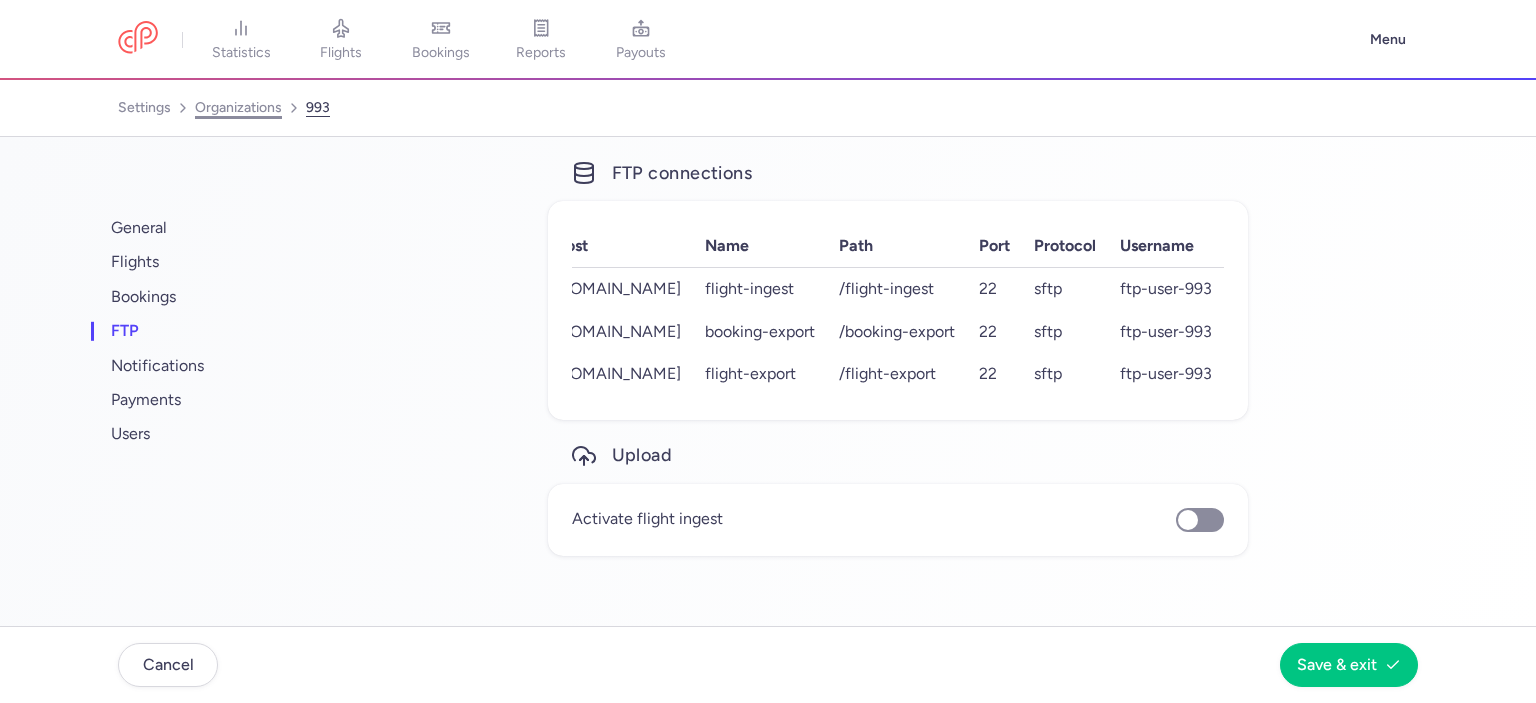 click on "organizations" at bounding box center (238, 108) 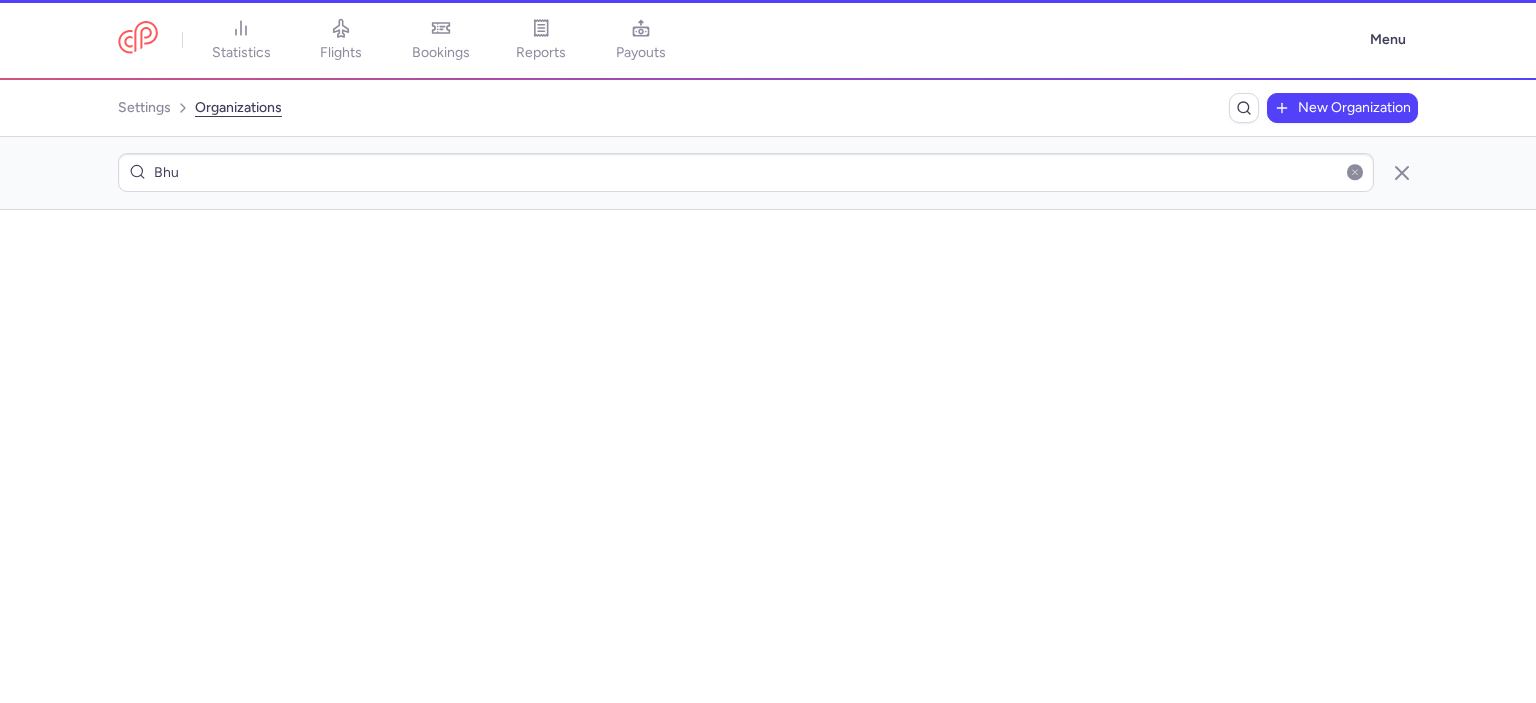 scroll, scrollTop: 0, scrollLeft: 0, axis: both 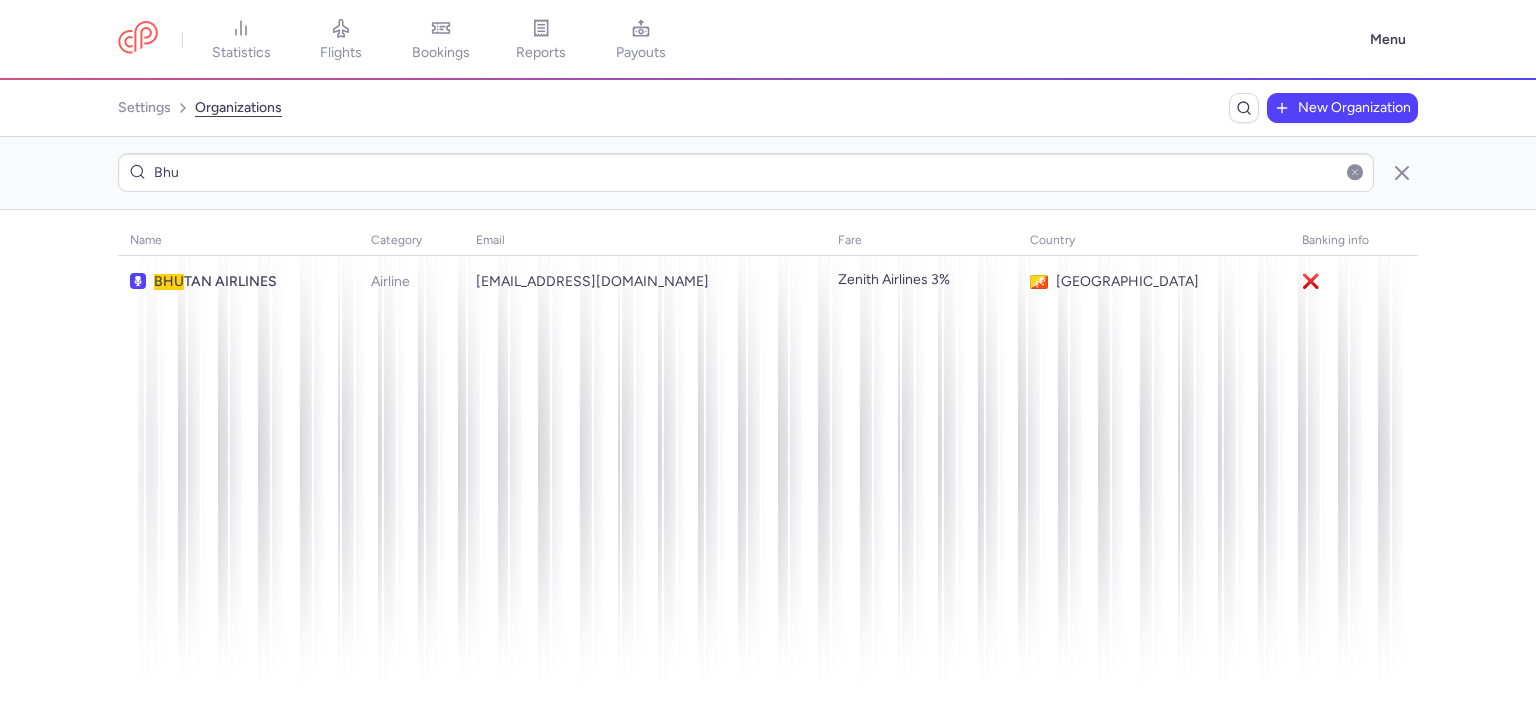 drag, startPoint x: 260, startPoint y: 170, endPoint x: 60, endPoint y: 176, distance: 200.08998 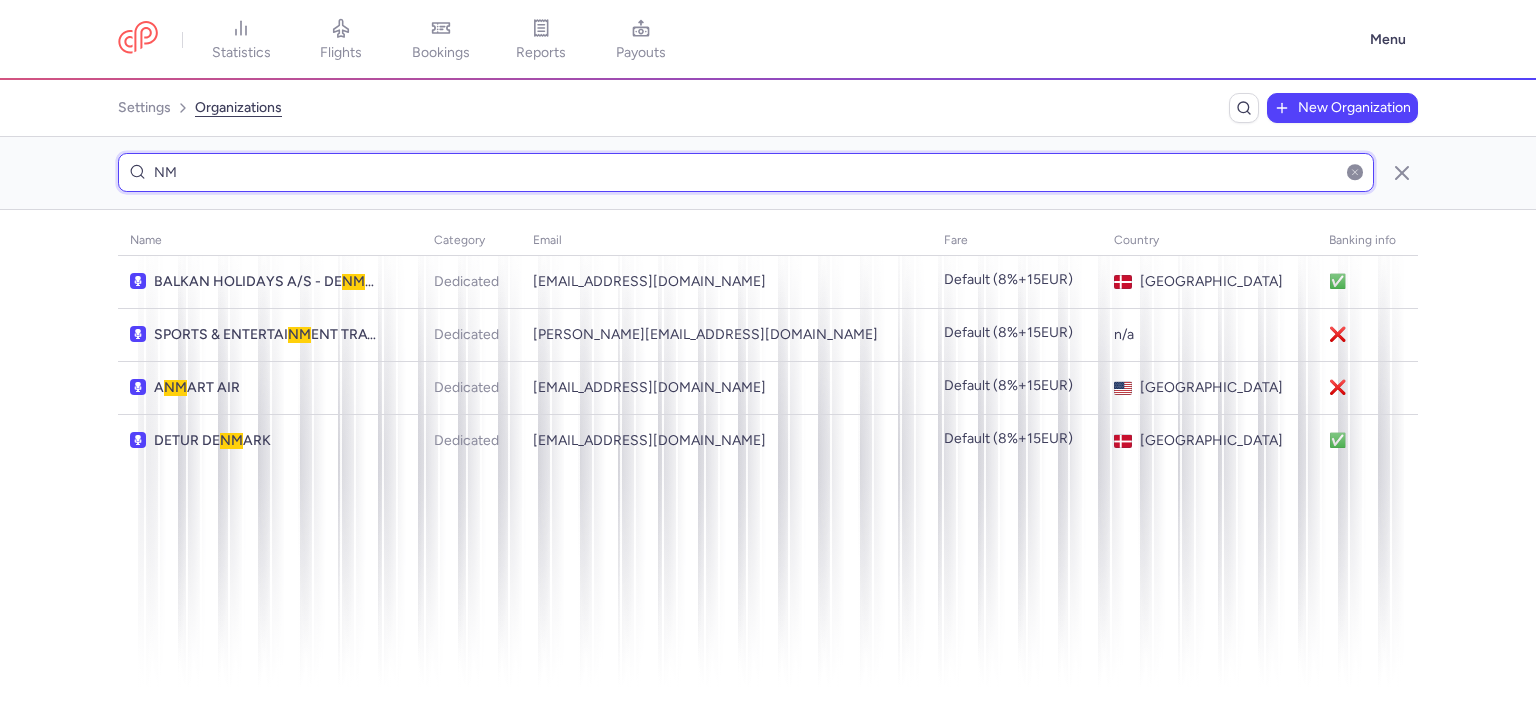 drag, startPoint x: 227, startPoint y: 166, endPoint x: 103, endPoint y: 172, distance: 124.14507 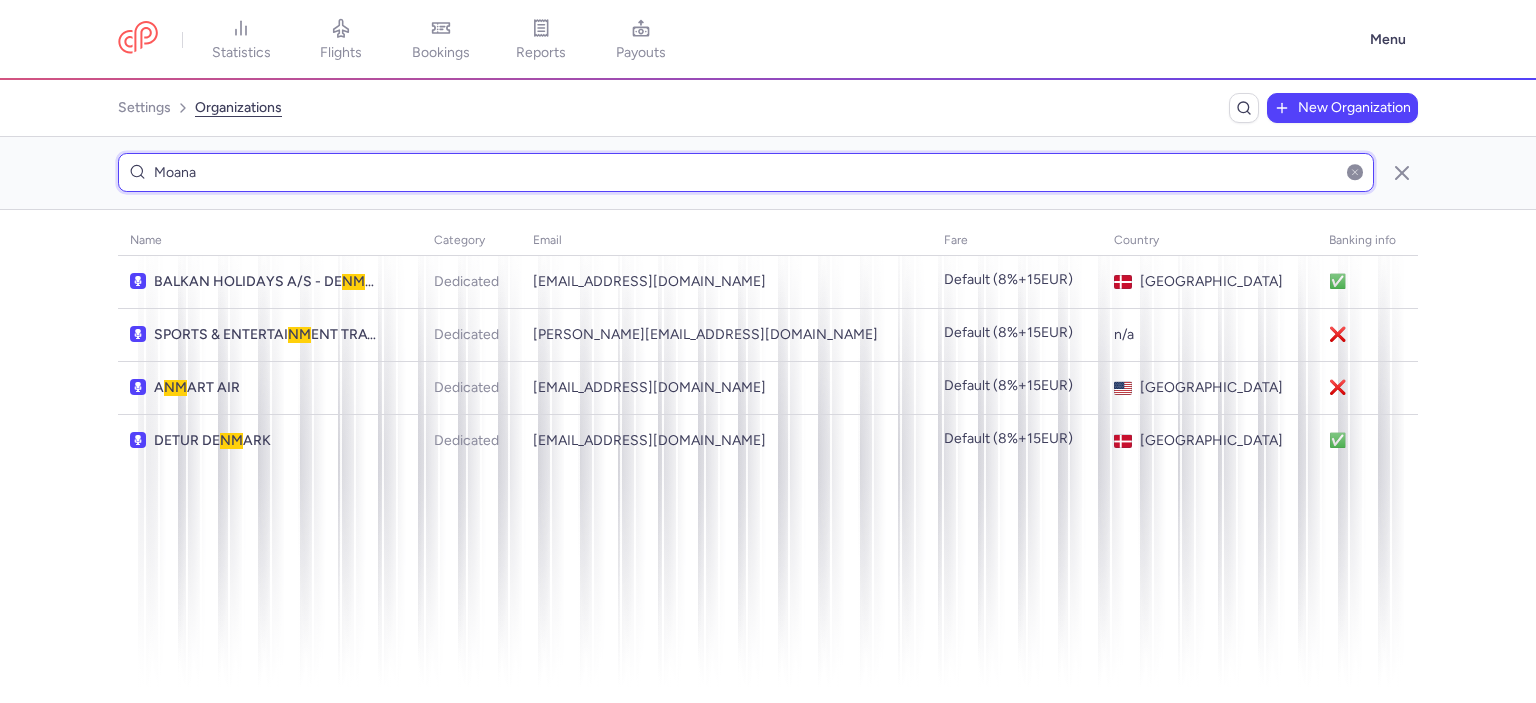 type on "Moana" 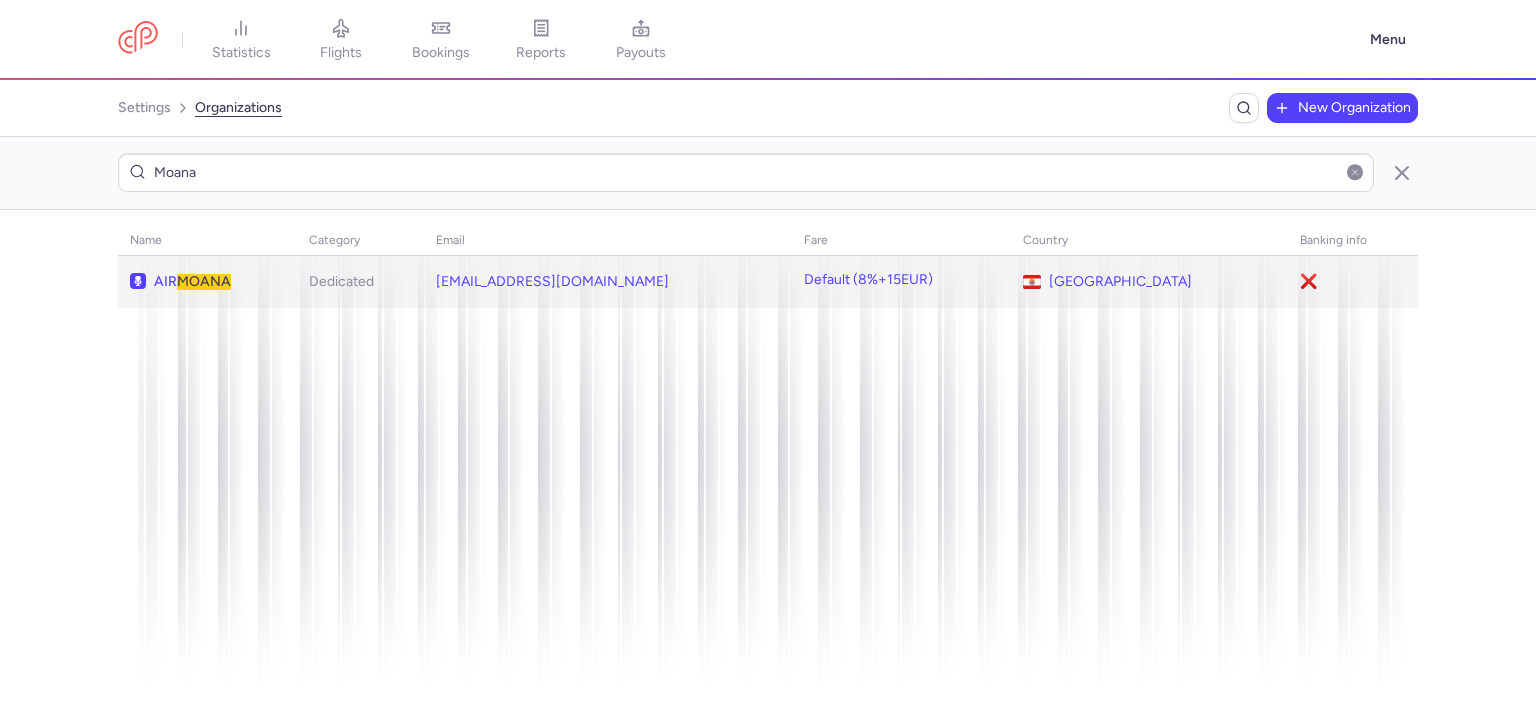 click on "MOANA" at bounding box center [204, 281] 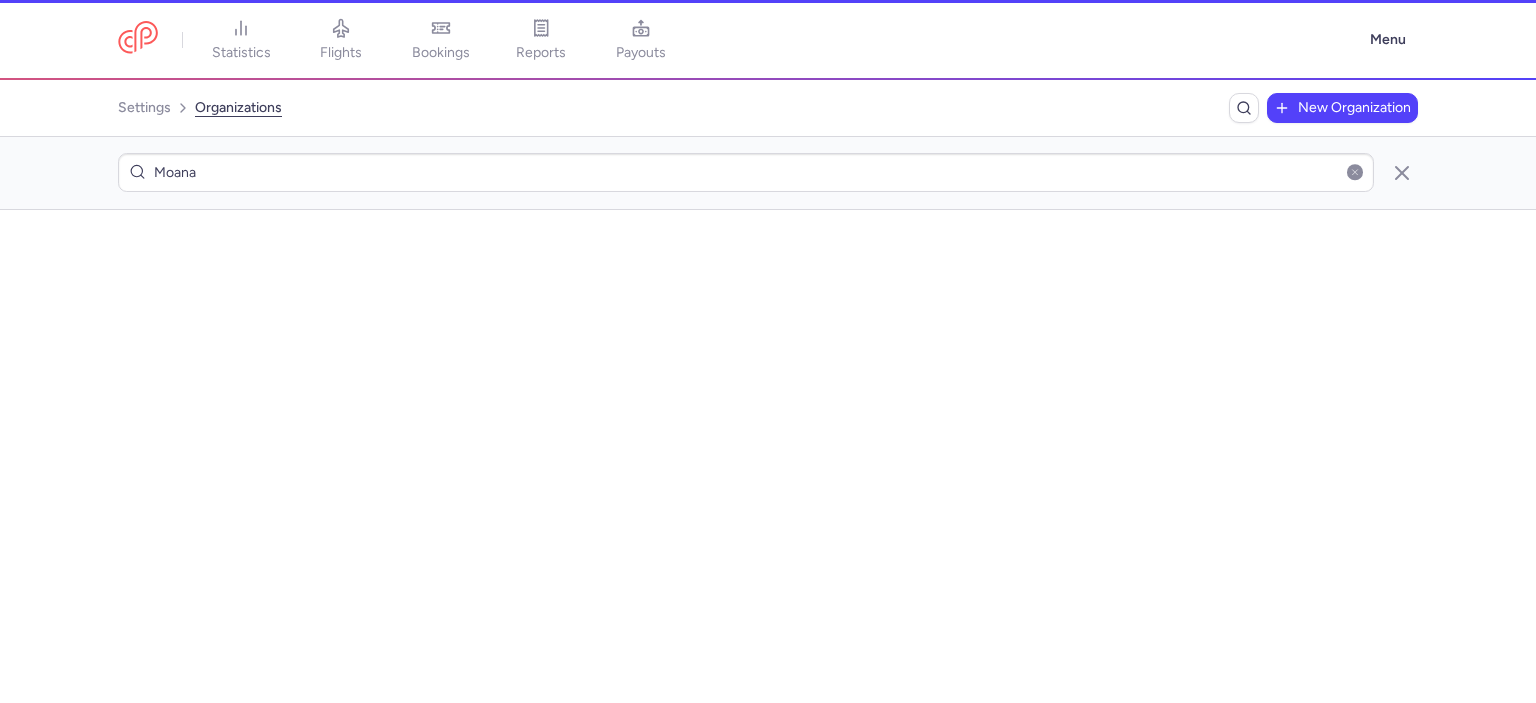 scroll, scrollTop: 0, scrollLeft: 0, axis: both 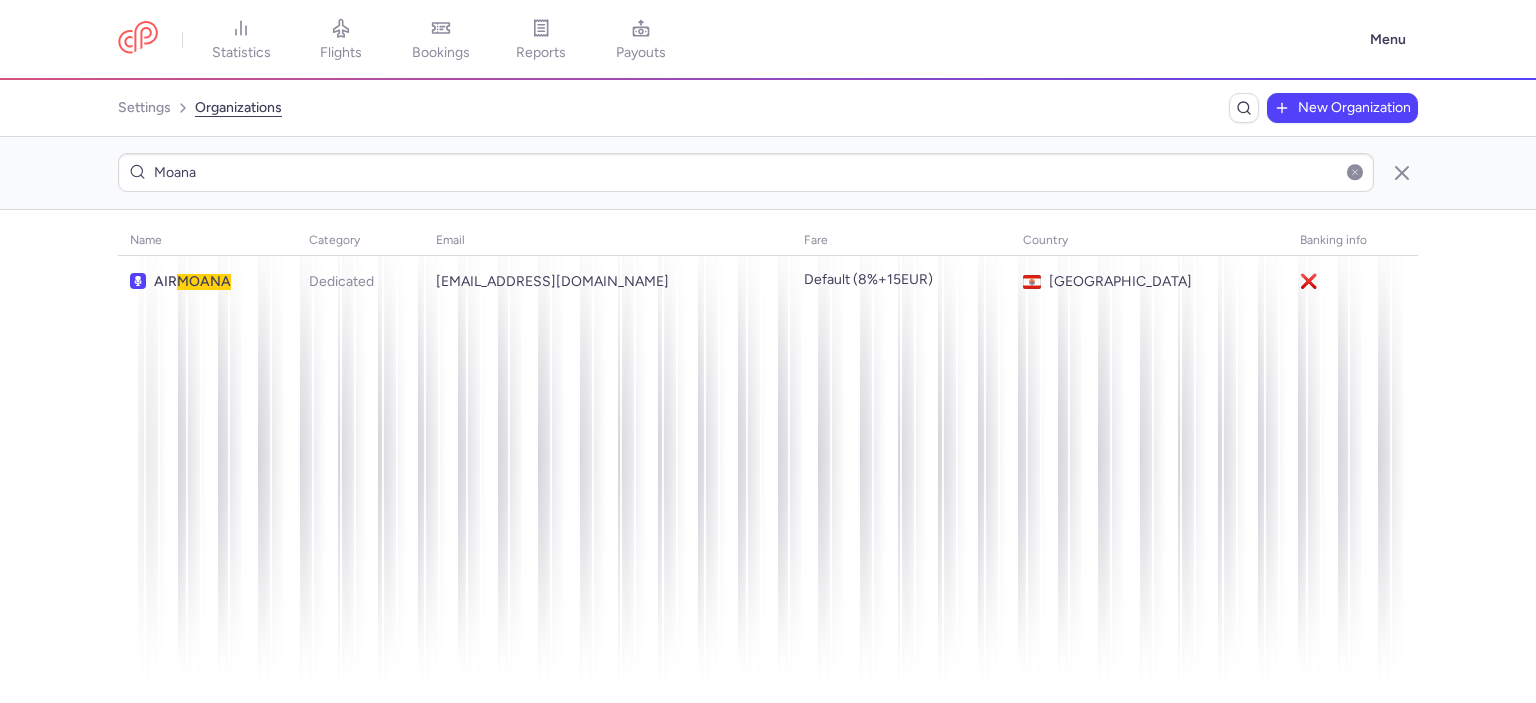 drag, startPoint x: 209, startPoint y: 169, endPoint x: 113, endPoint y: 171, distance: 96.02083 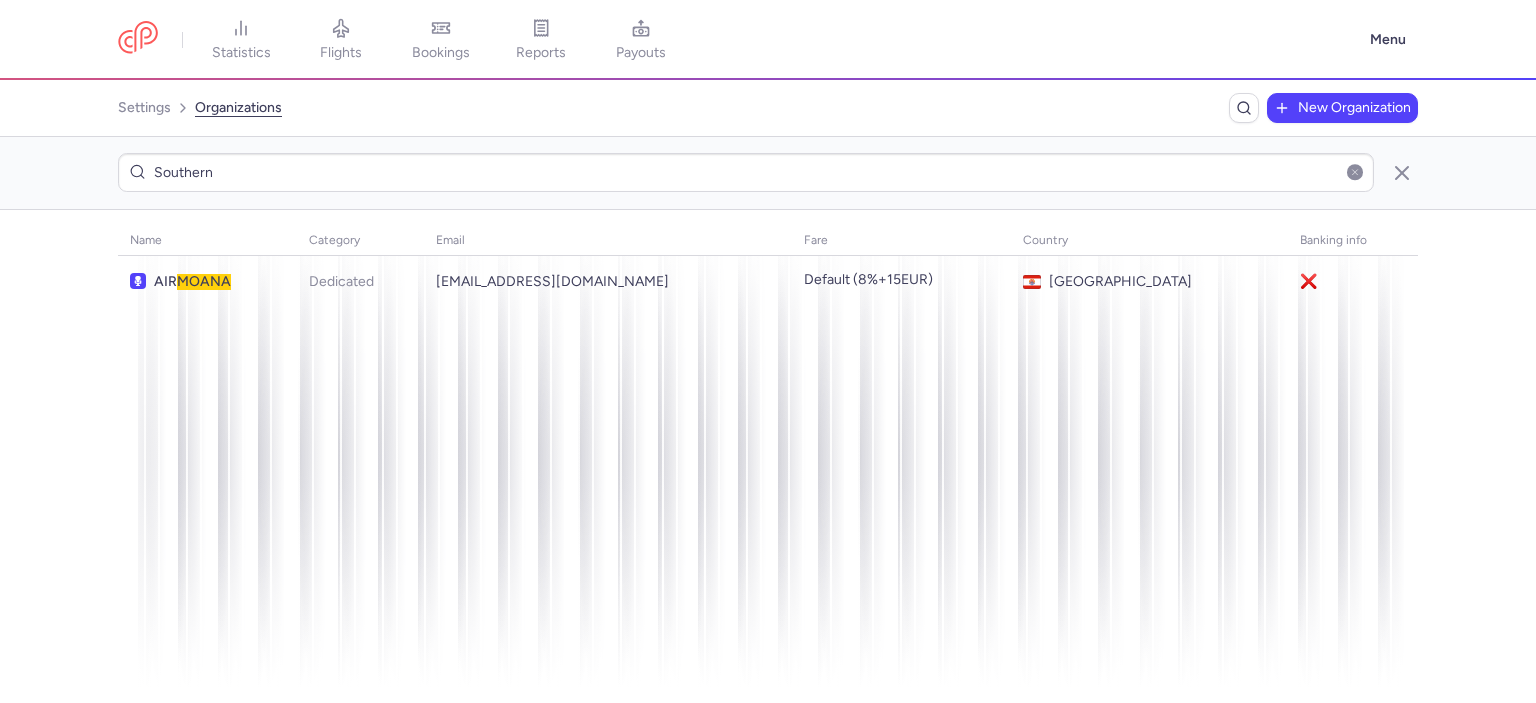 type on "Southern" 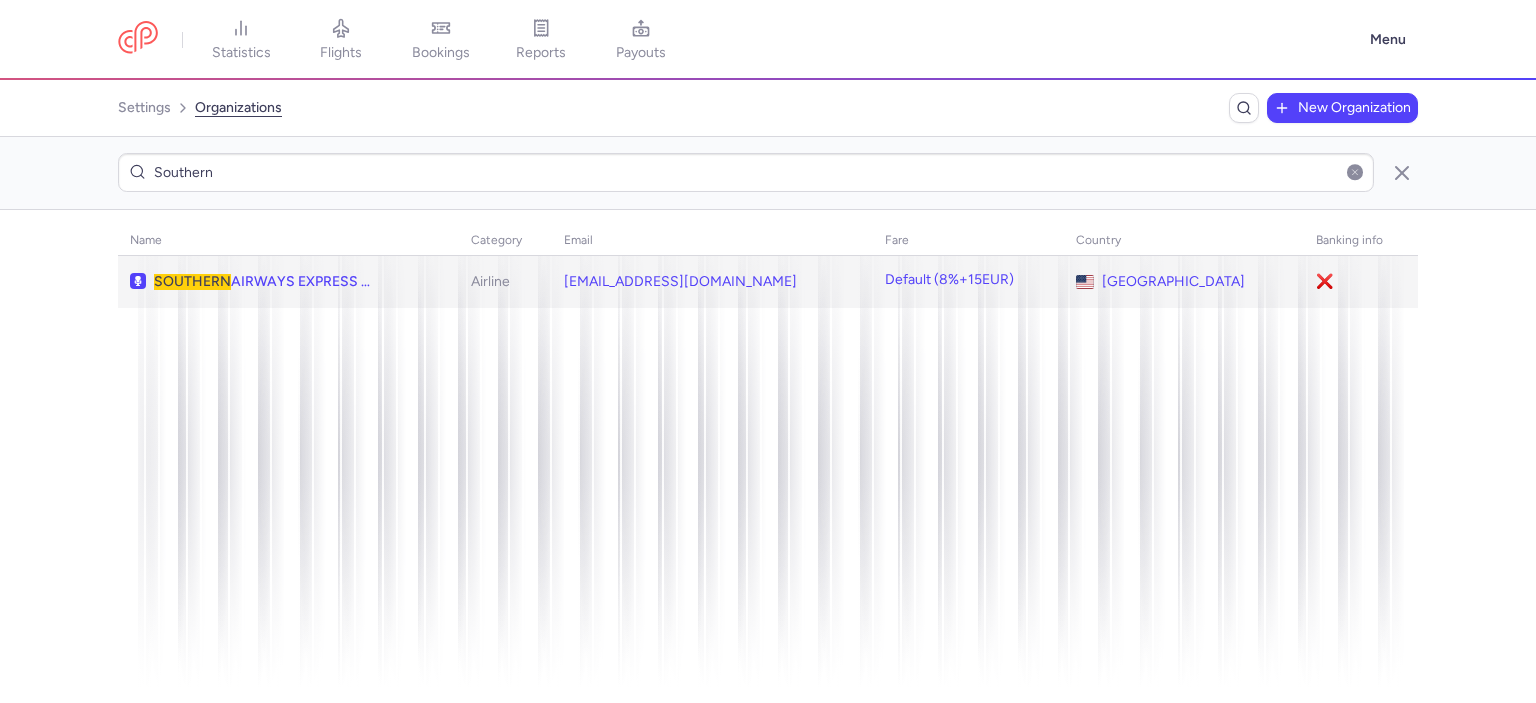 click on "SOUTHERN  AIRWAYS EXPRESS MOKULELE AIRLINES AND SURF AIR MOBILITY" at bounding box center [266, 282] 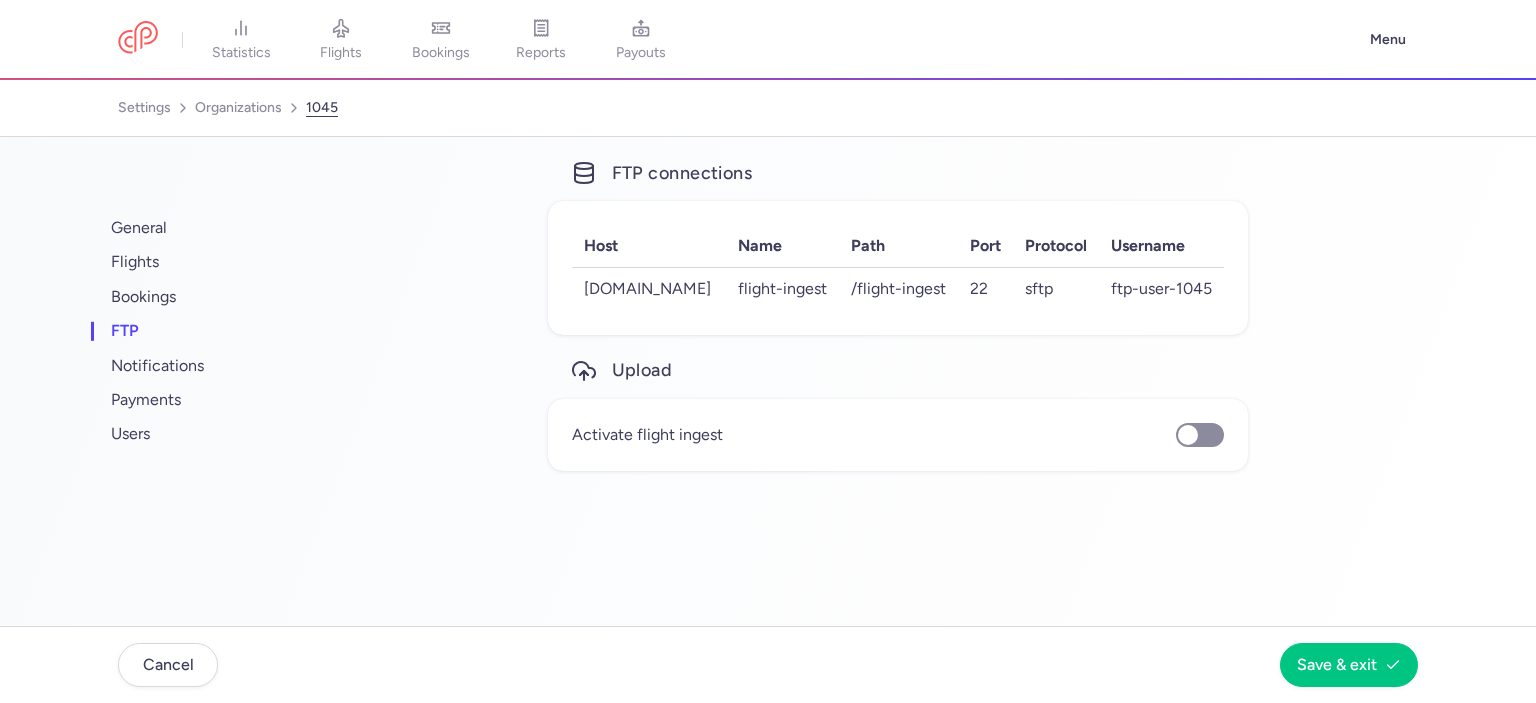scroll, scrollTop: 0, scrollLeft: 0, axis: both 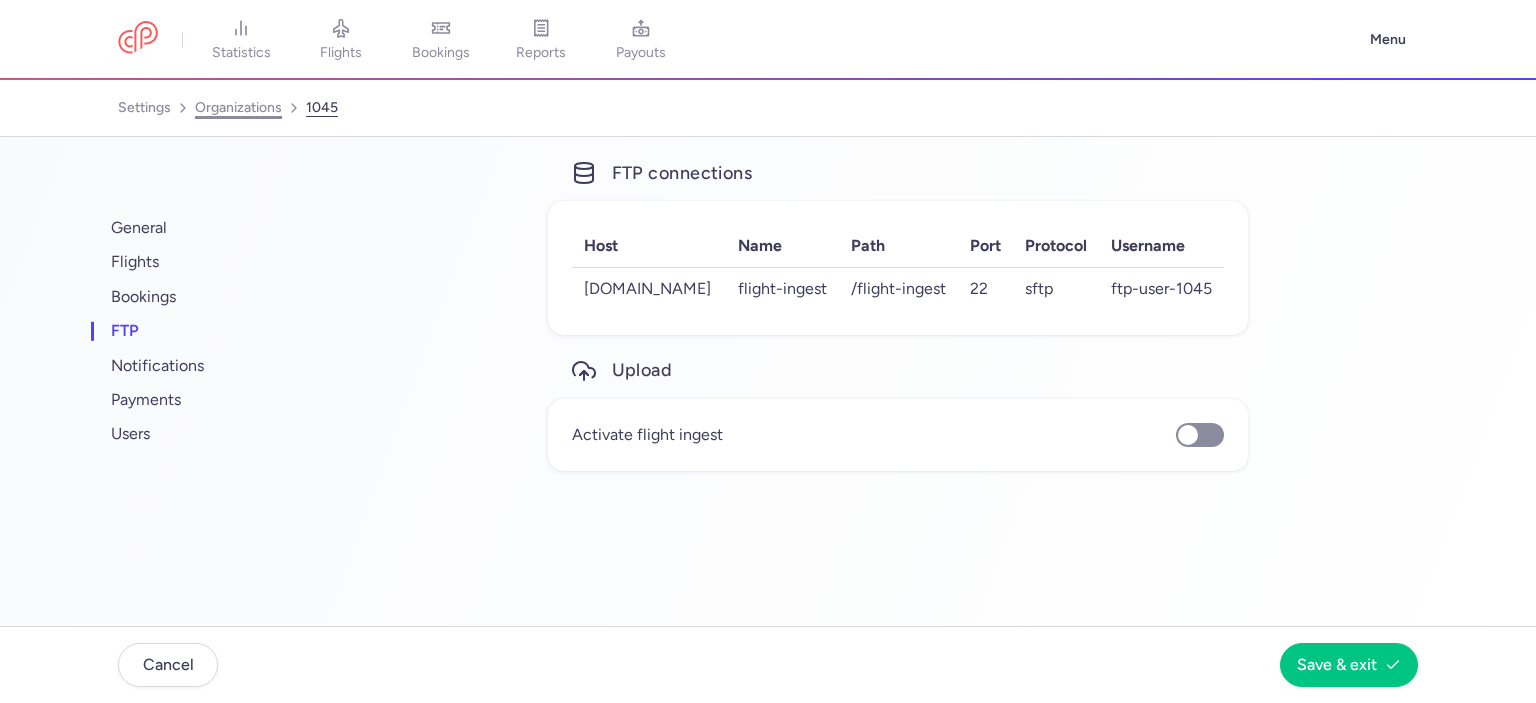click on "organizations" at bounding box center (238, 108) 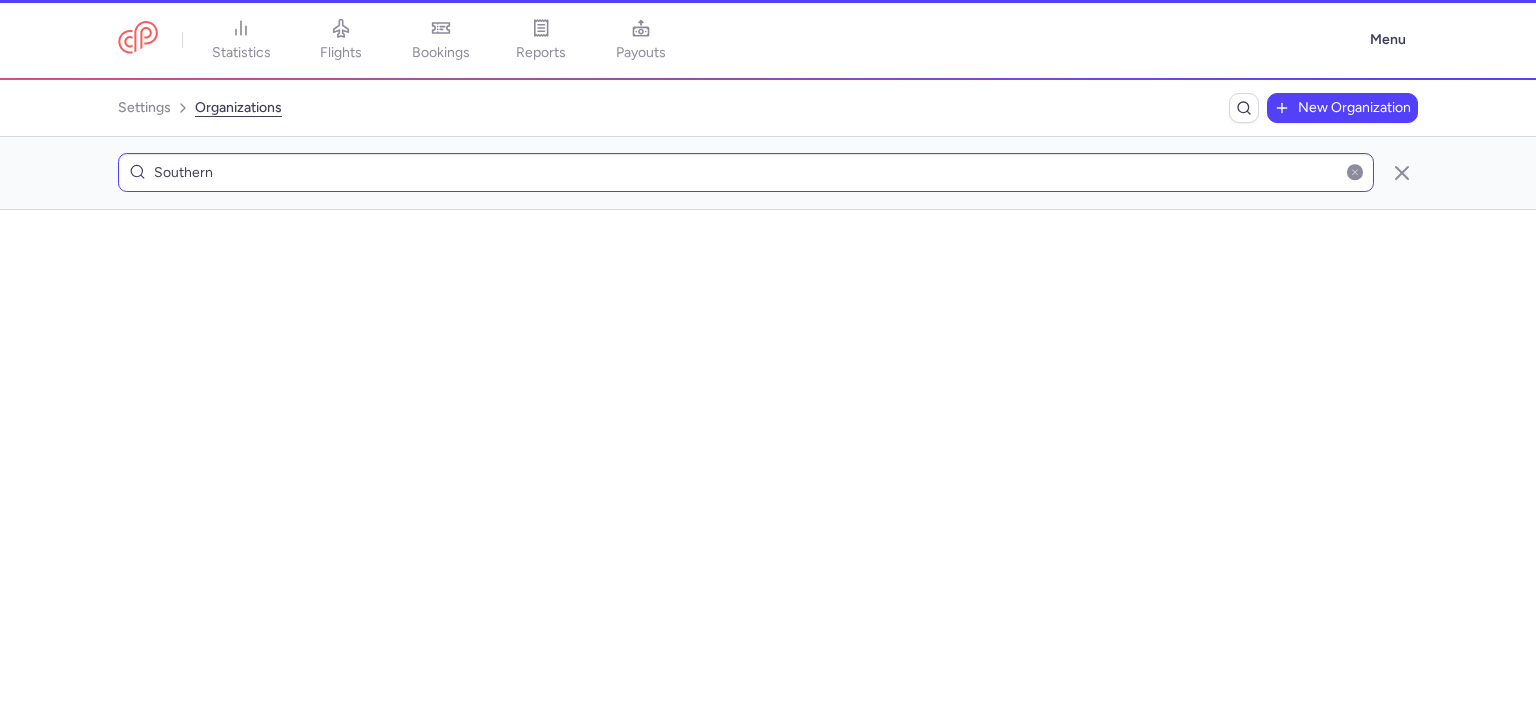 scroll, scrollTop: 0, scrollLeft: 0, axis: both 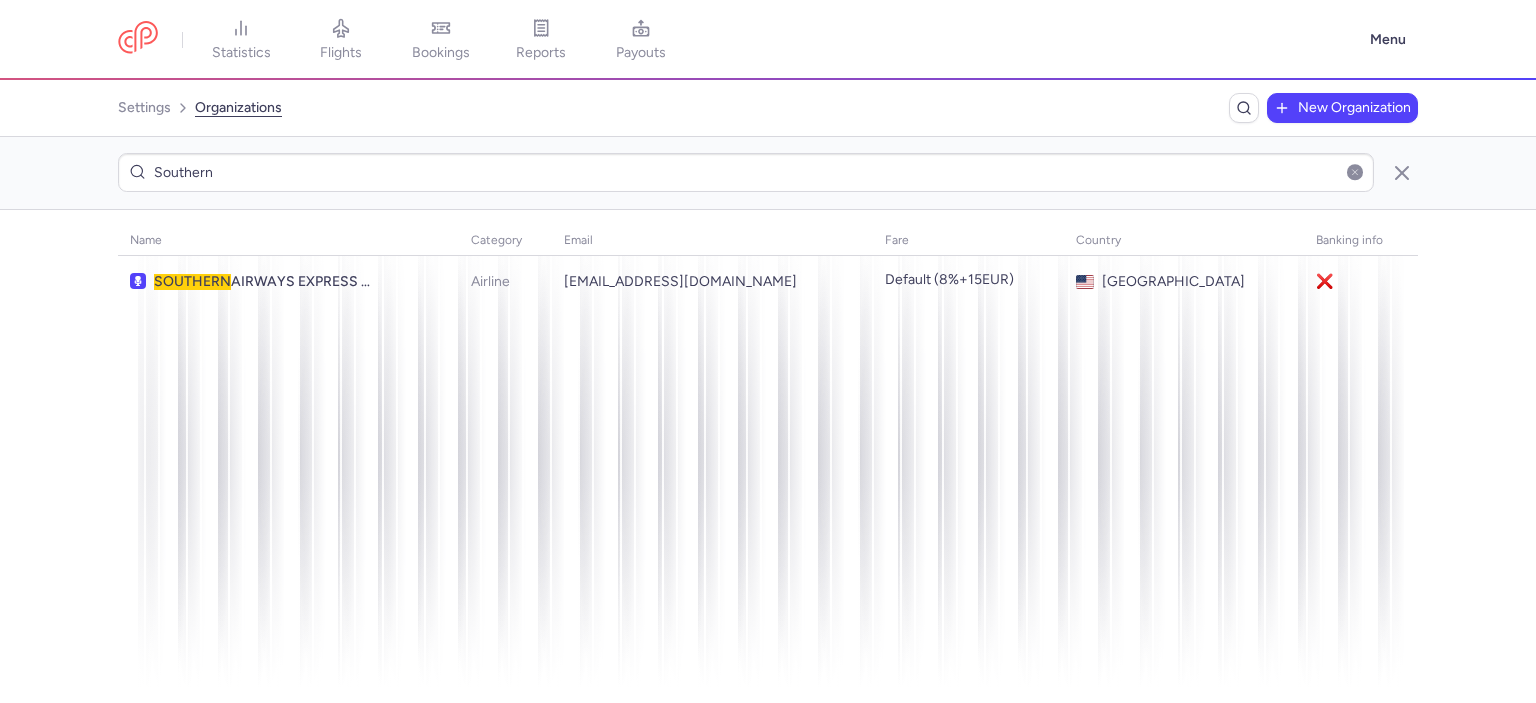 drag, startPoint x: 206, startPoint y: 174, endPoint x: 0, endPoint y: 166, distance: 206.15529 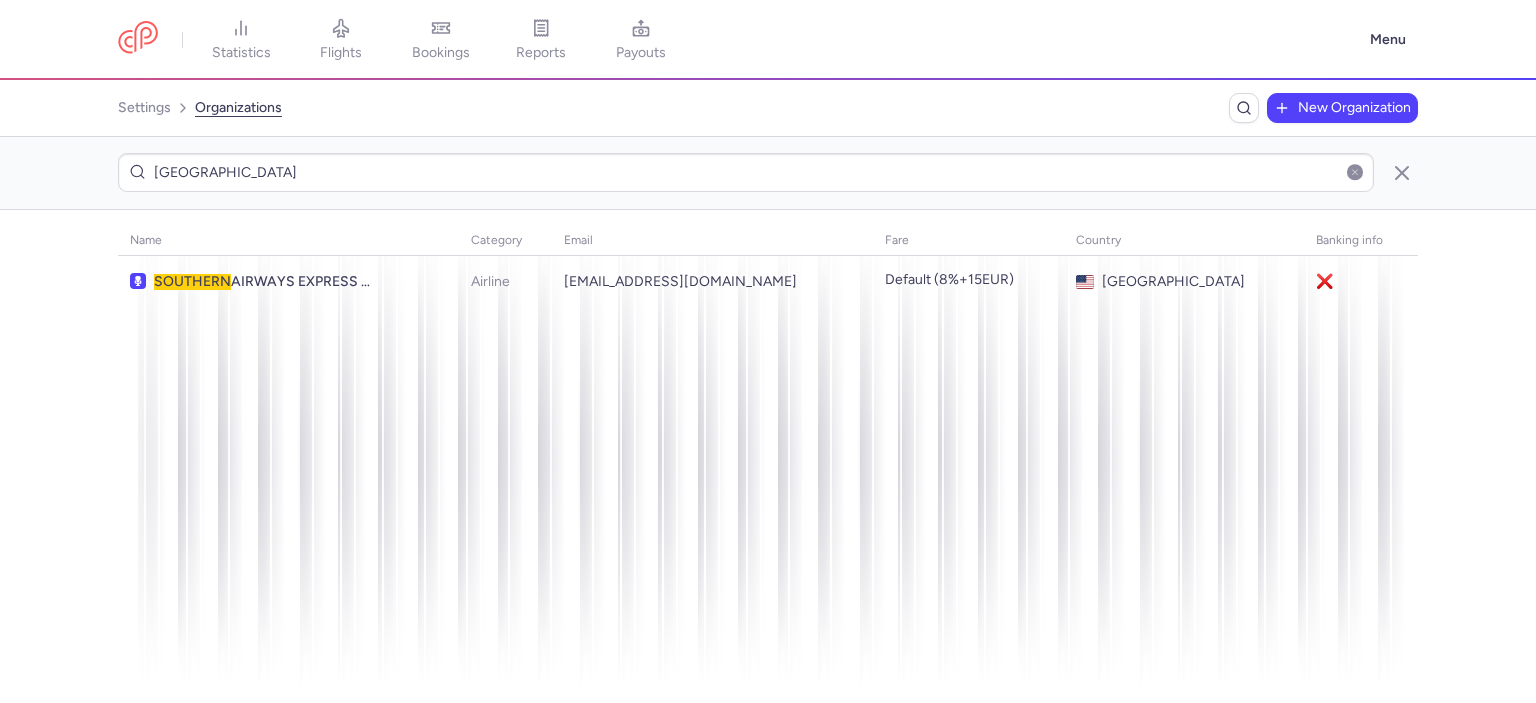type on "[GEOGRAPHIC_DATA]" 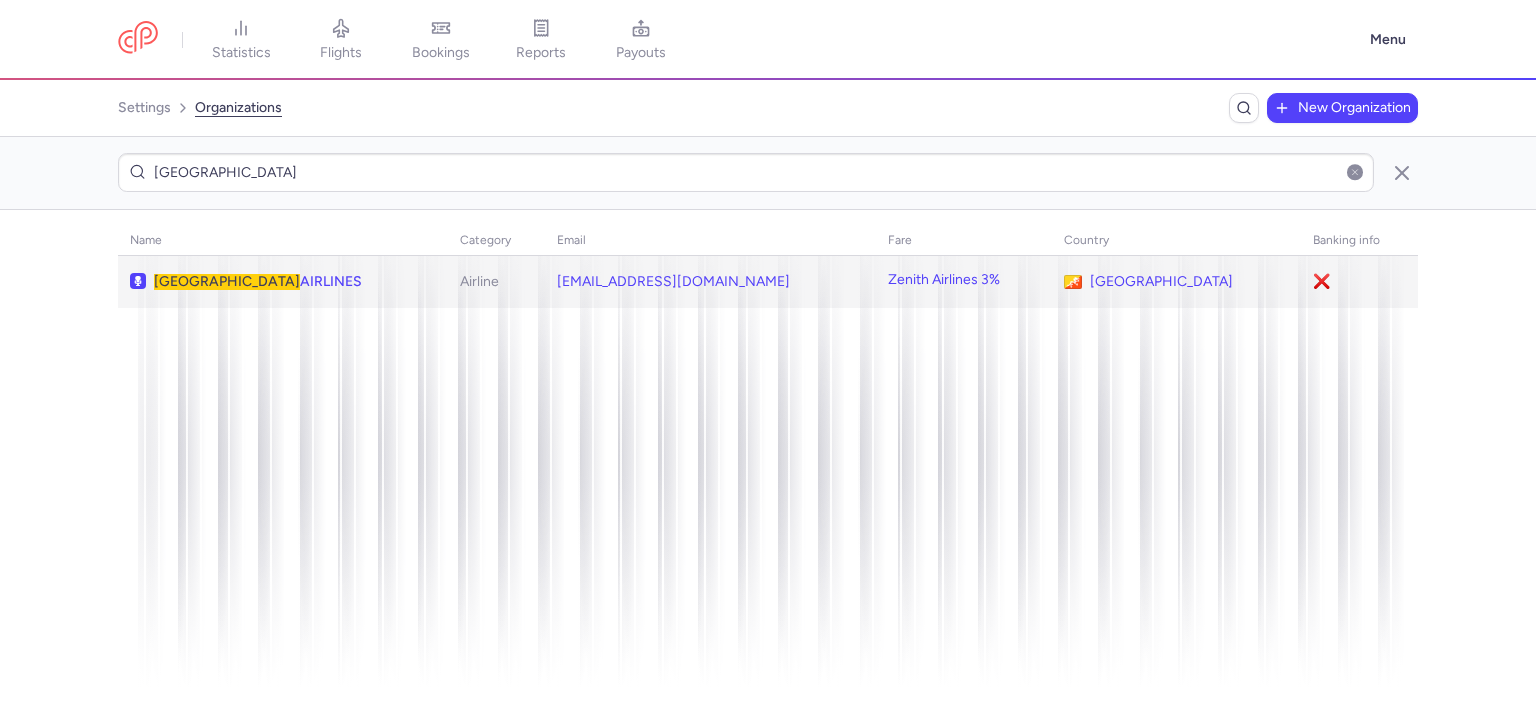 click on "[GEOGRAPHIC_DATA]" at bounding box center [227, 281] 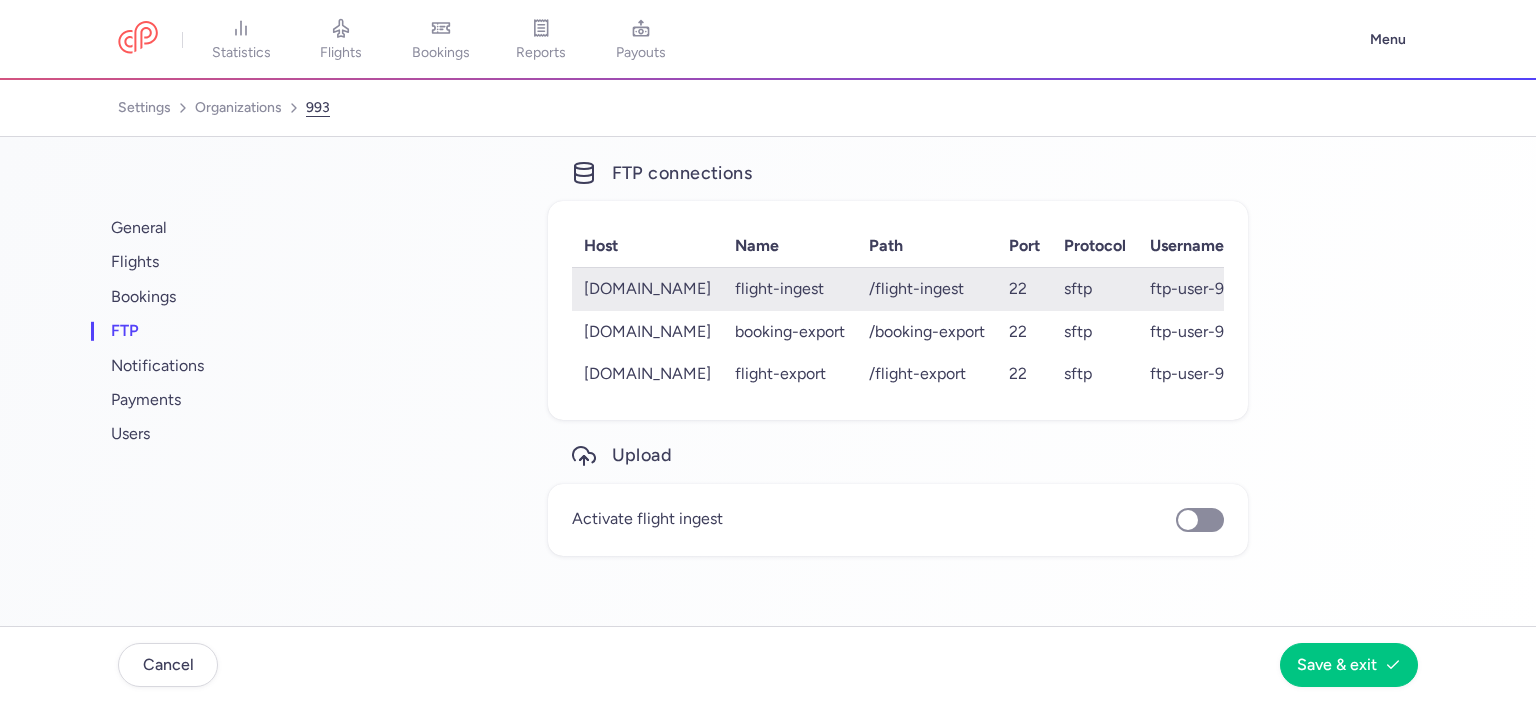 click on "/flight-ingest" 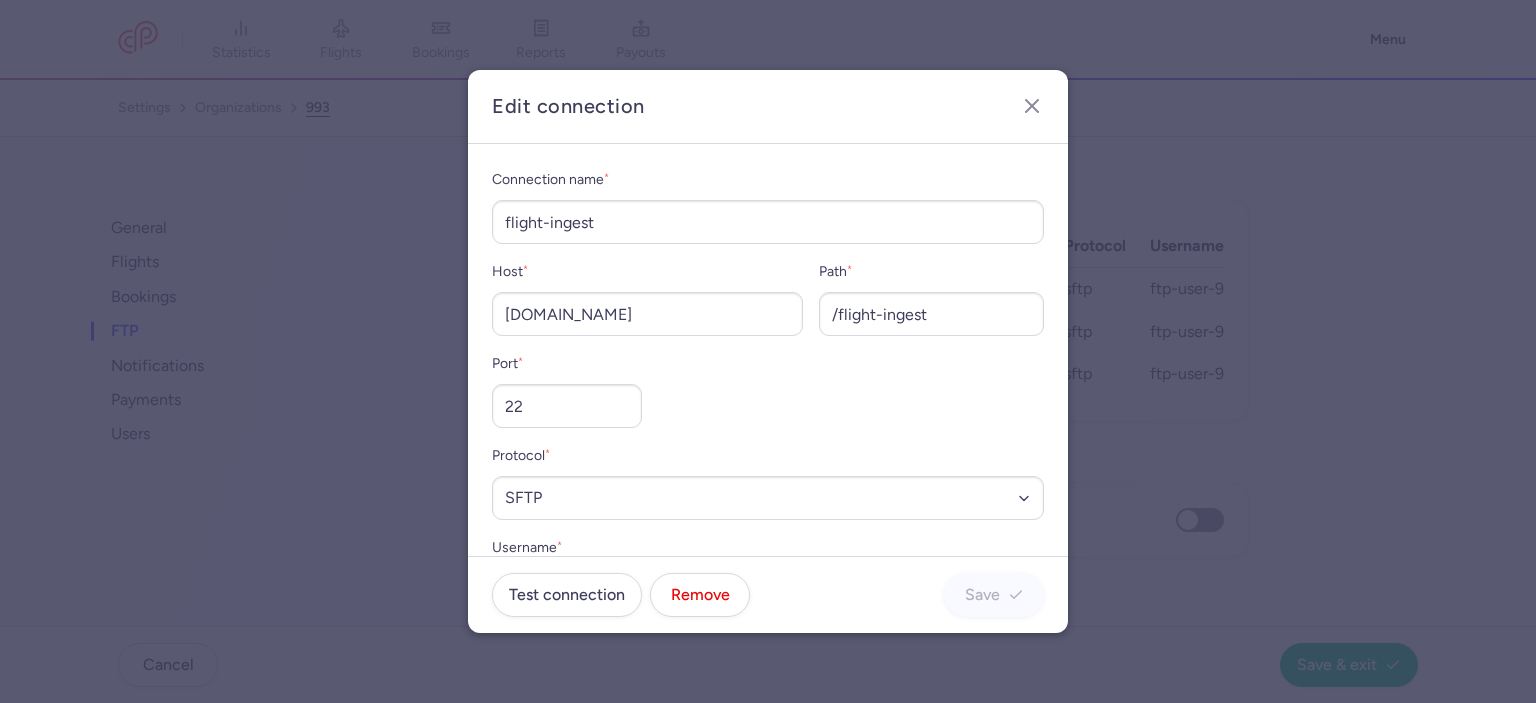 scroll, scrollTop: 172, scrollLeft: 0, axis: vertical 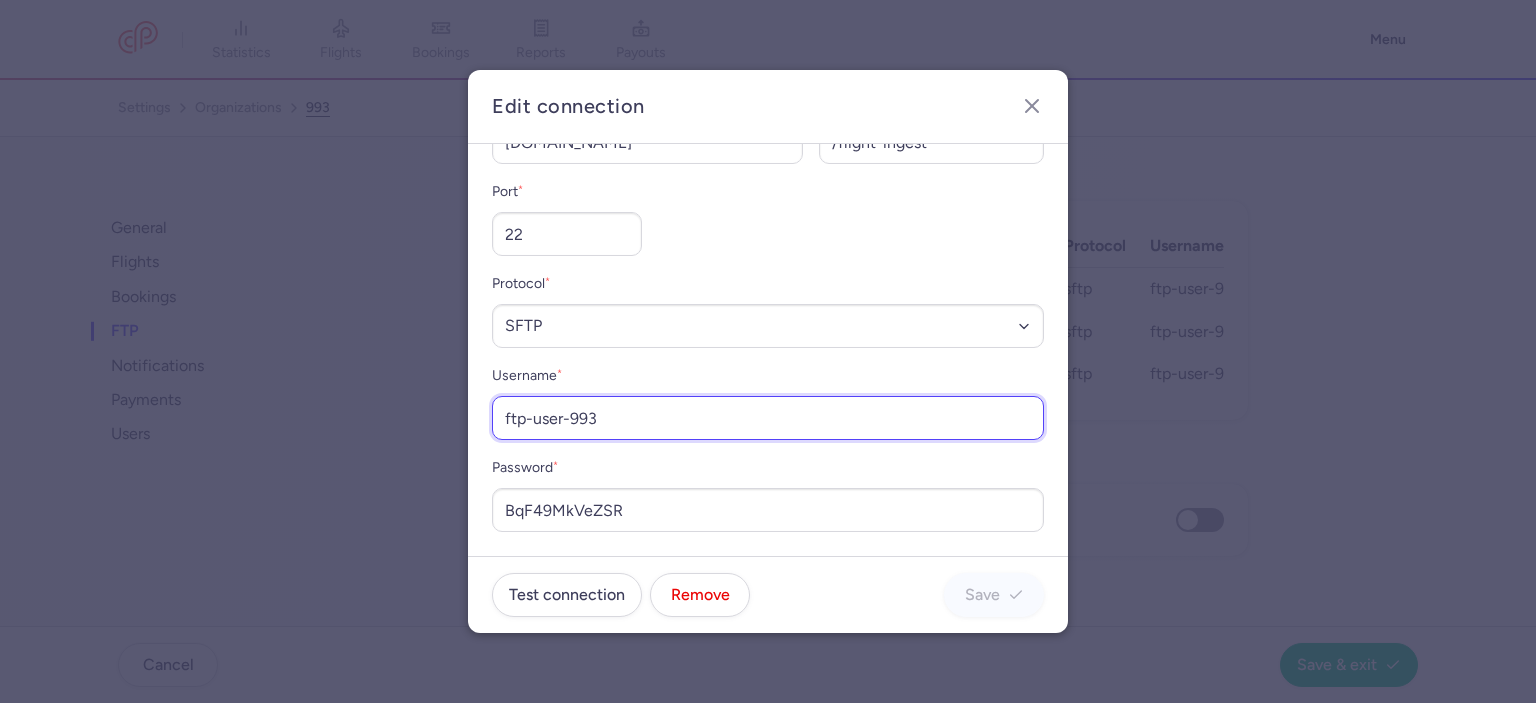 drag, startPoint x: 640, startPoint y: 412, endPoint x: 192, endPoint y: 413, distance: 448.00113 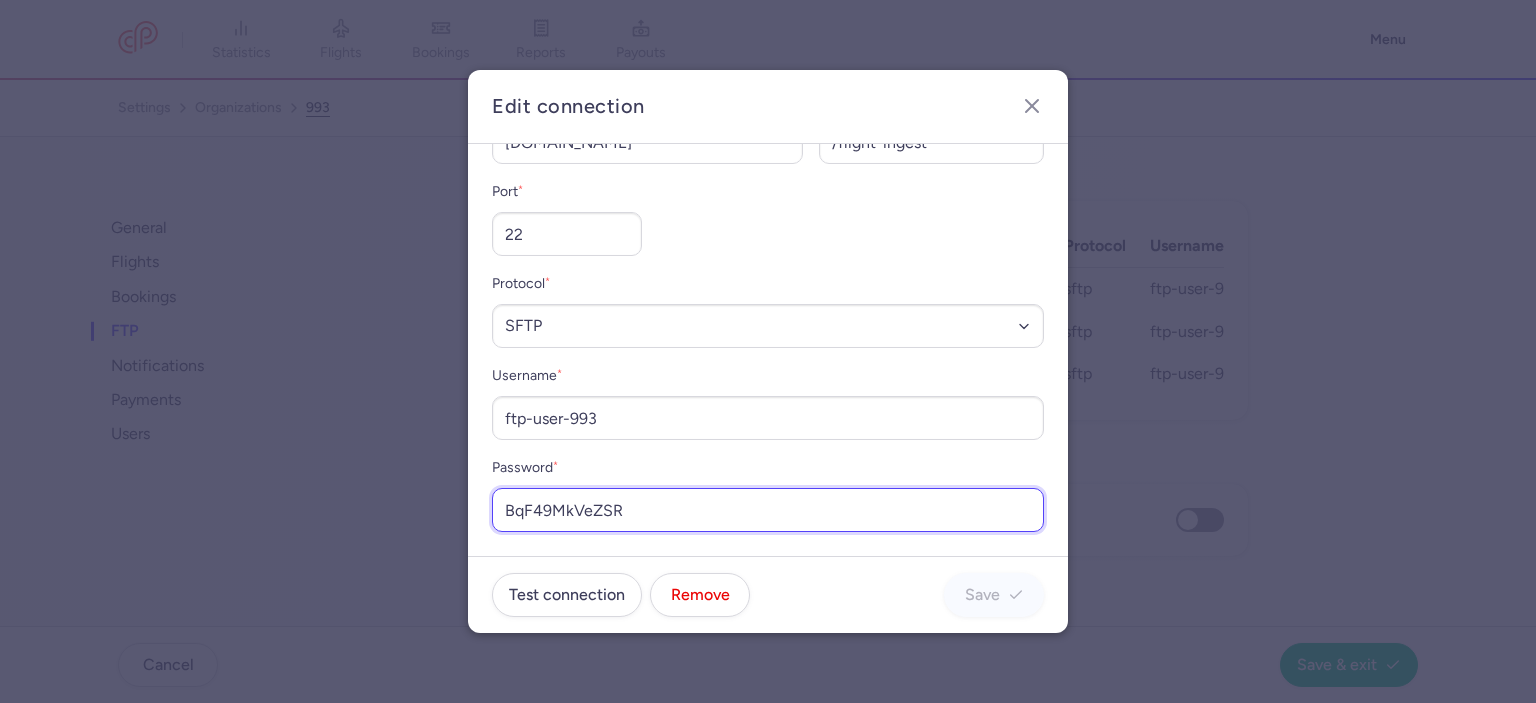 drag, startPoint x: 628, startPoint y: 511, endPoint x: 368, endPoint y: 506, distance: 260.04807 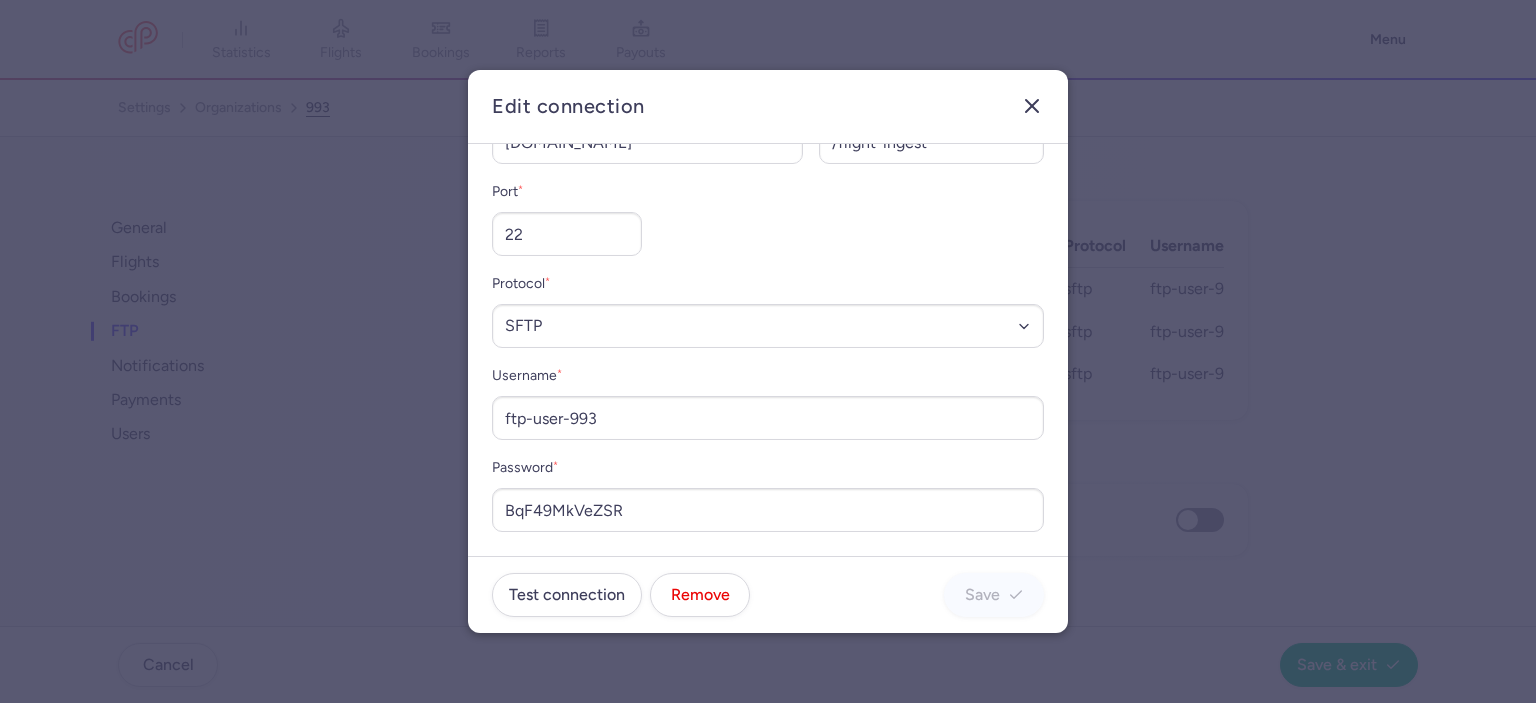 click 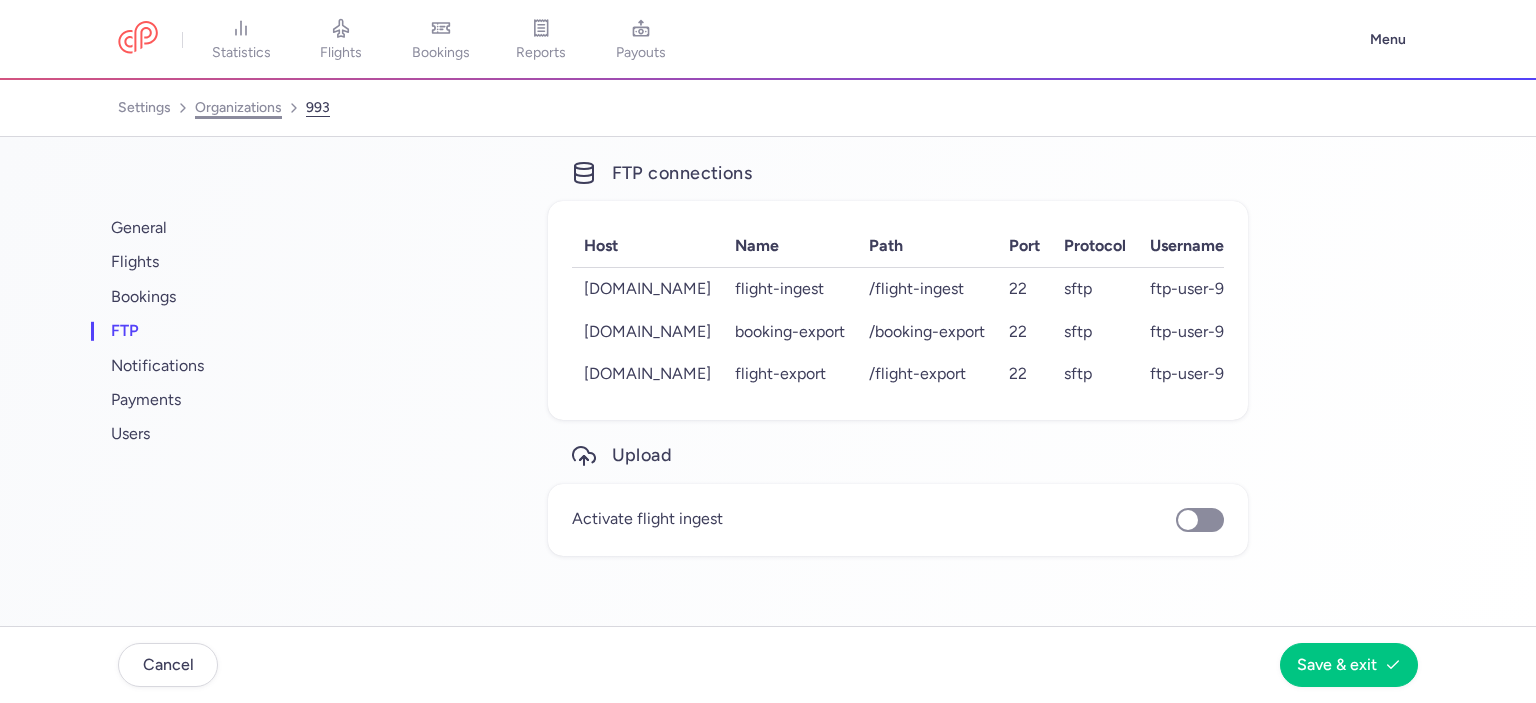 click on "organizations" at bounding box center (238, 108) 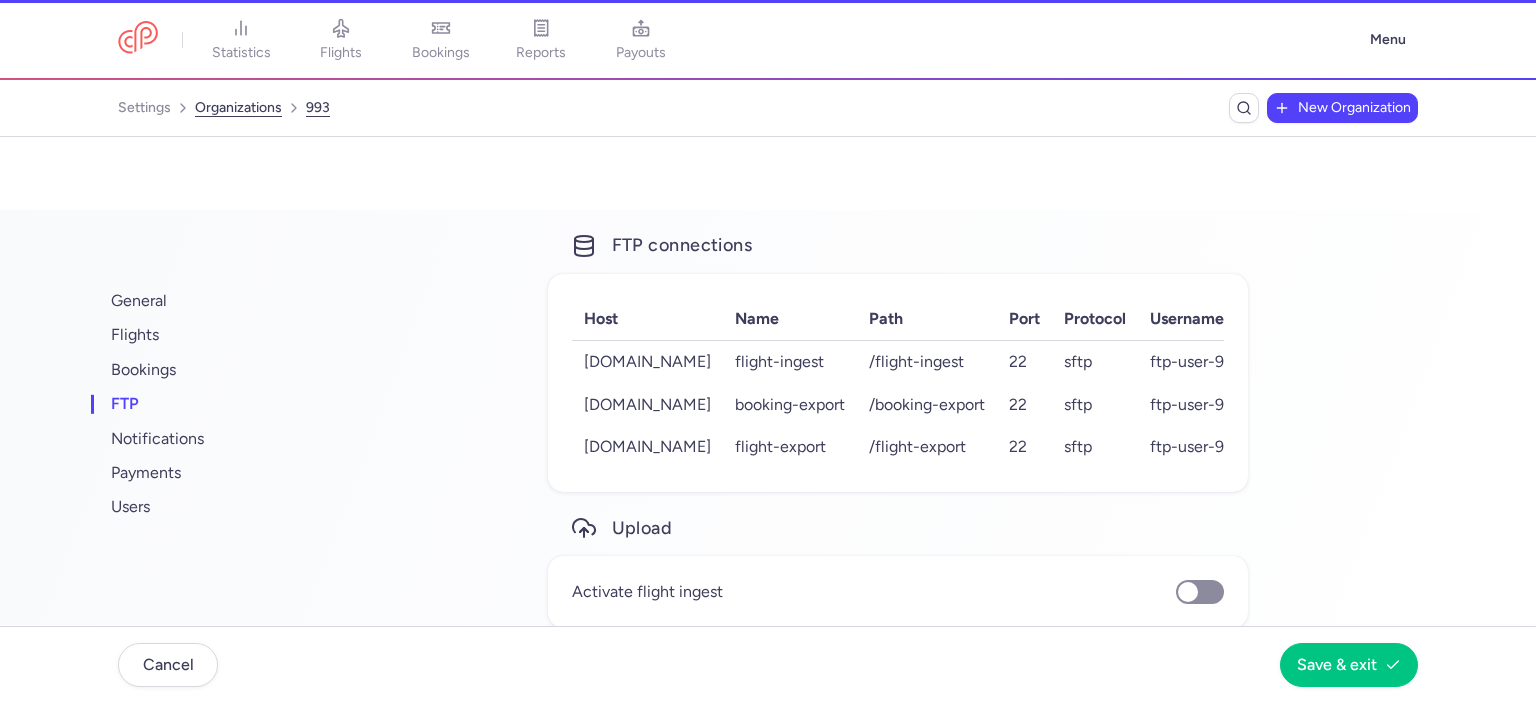 scroll, scrollTop: 0, scrollLeft: 0, axis: both 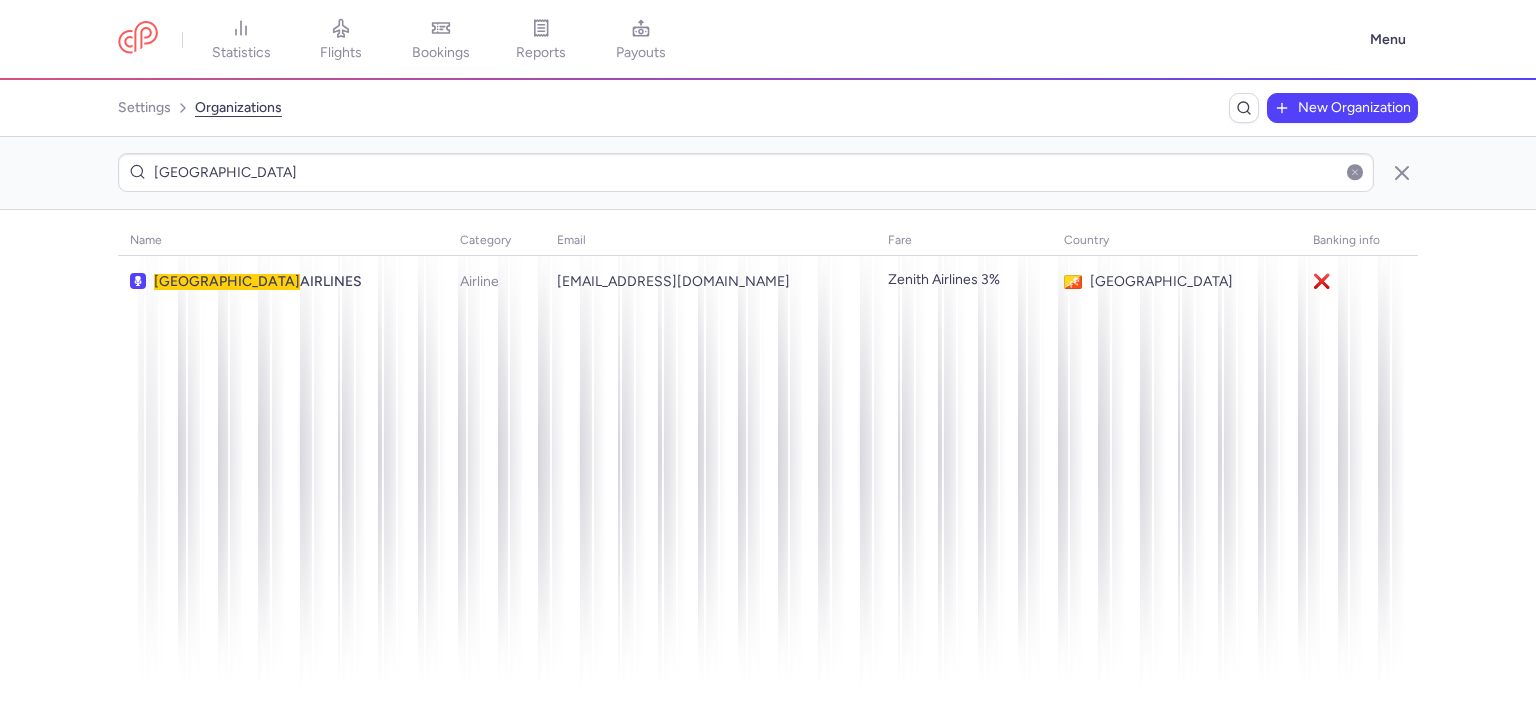 drag, startPoint x: 314, startPoint y: 166, endPoint x: 0, endPoint y: 143, distance: 314.84122 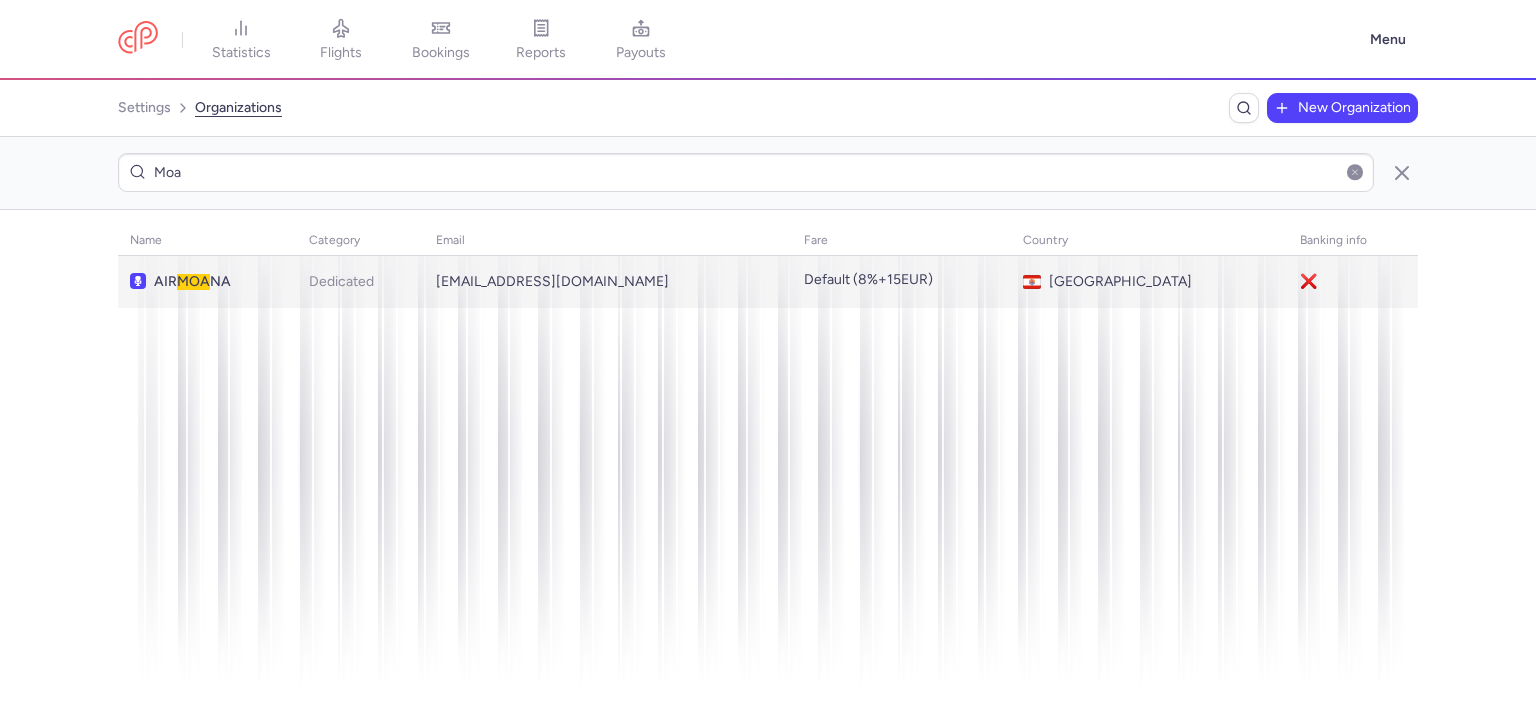 type on "Moa" 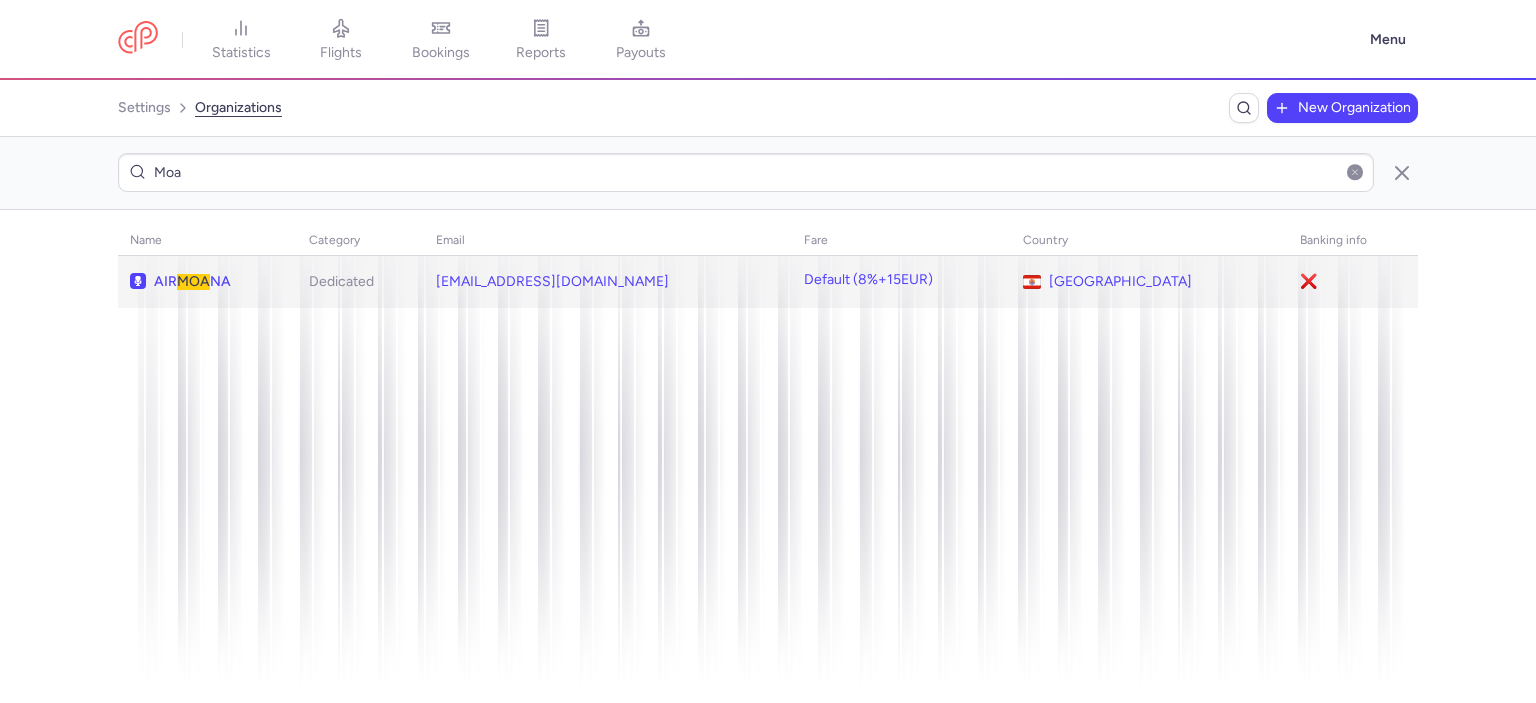 click on "MOA" at bounding box center [193, 281] 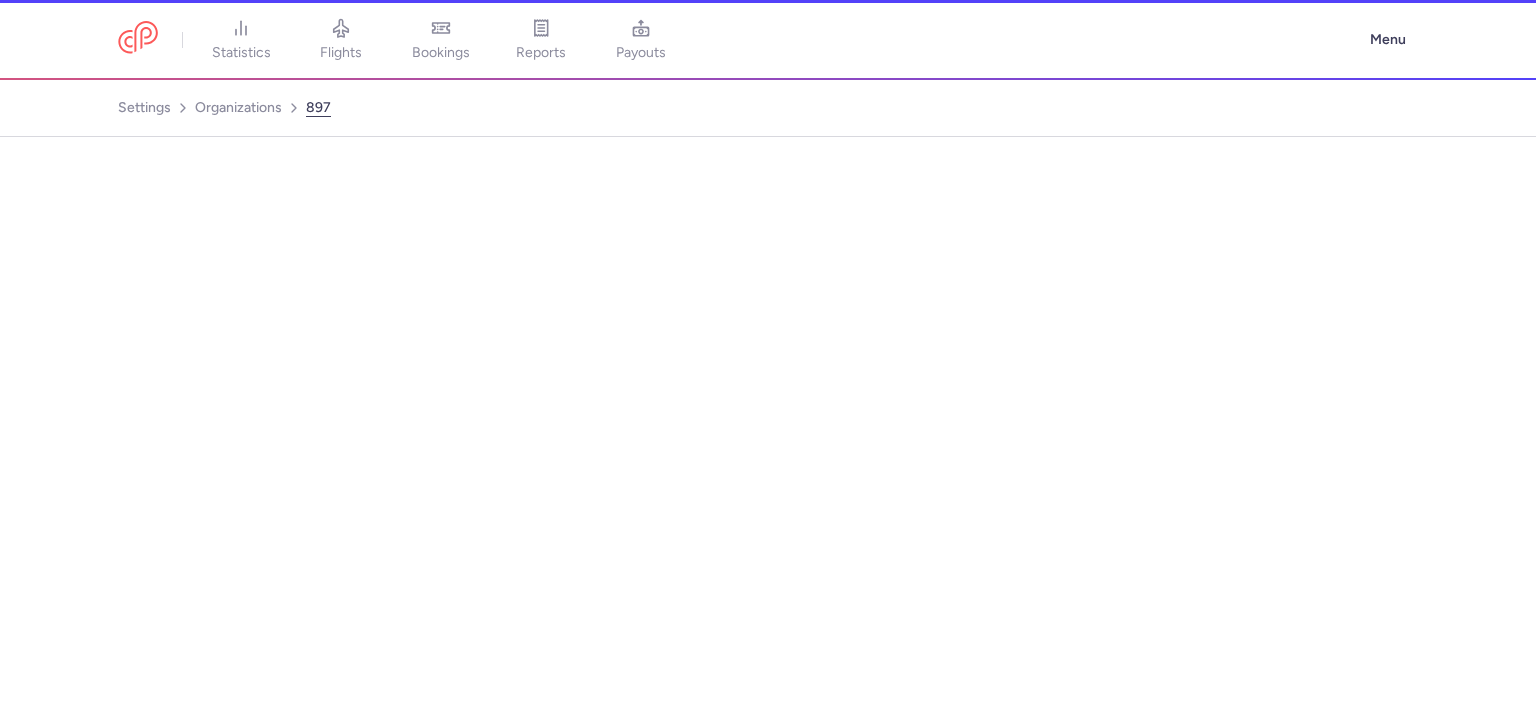 scroll, scrollTop: 0, scrollLeft: 0, axis: both 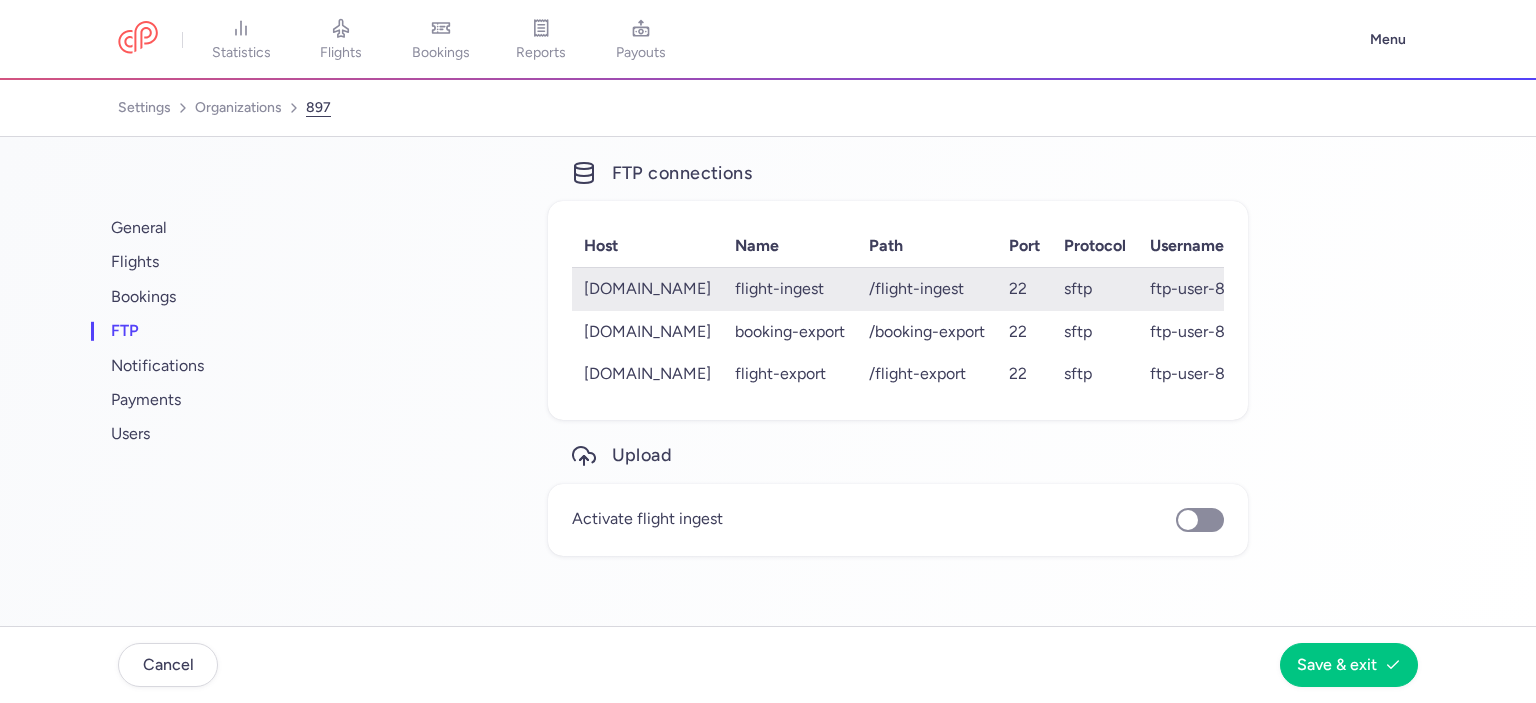 click on "22" 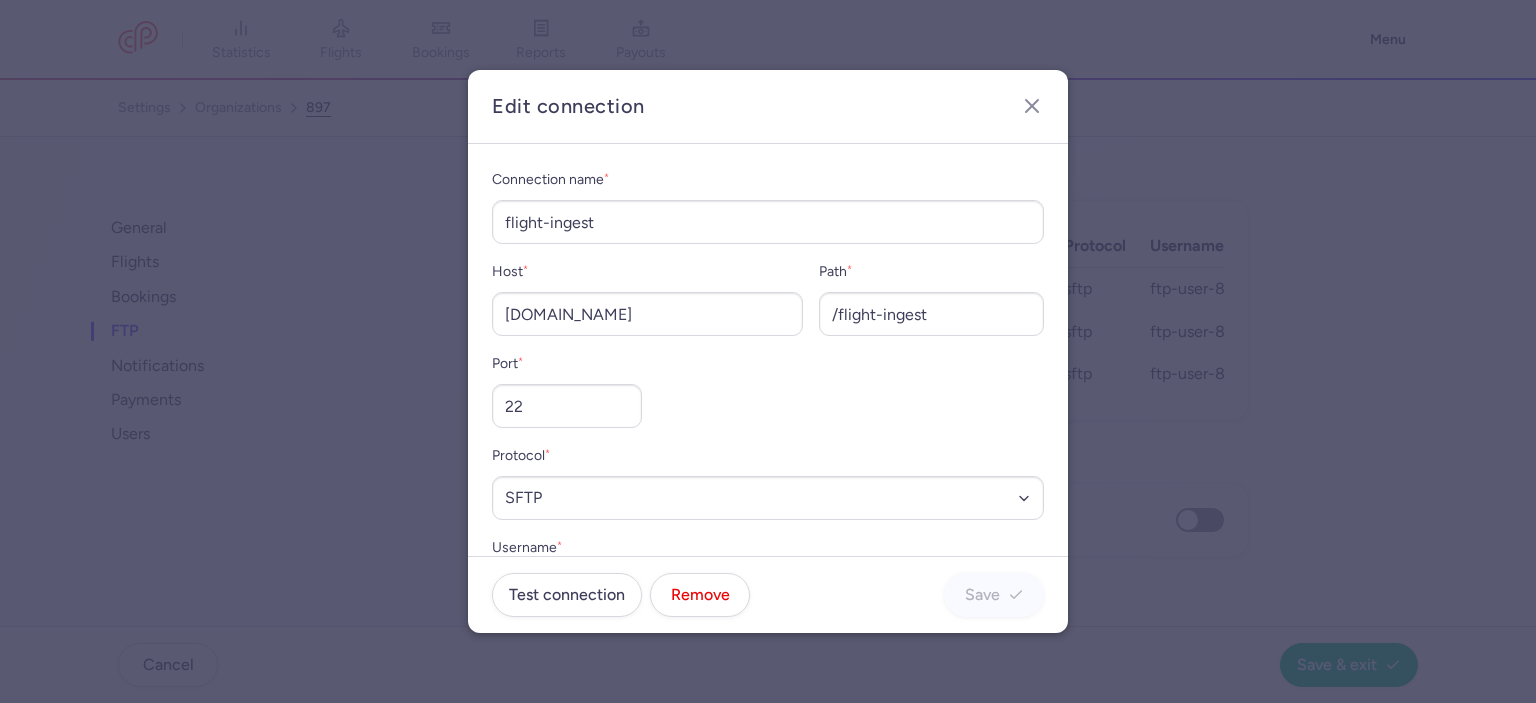 scroll, scrollTop: 172, scrollLeft: 0, axis: vertical 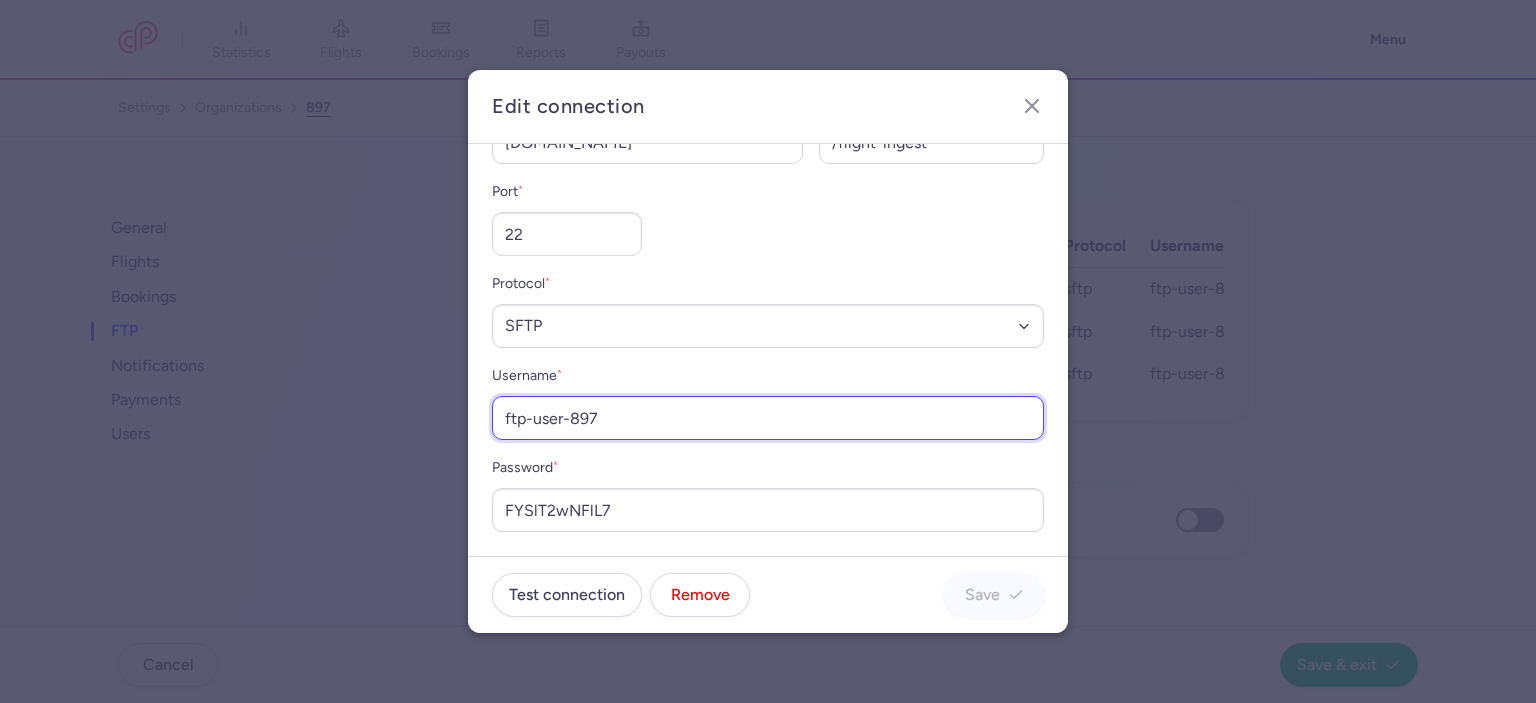 drag, startPoint x: 644, startPoint y: 420, endPoint x: 140, endPoint y: 423, distance: 504.00894 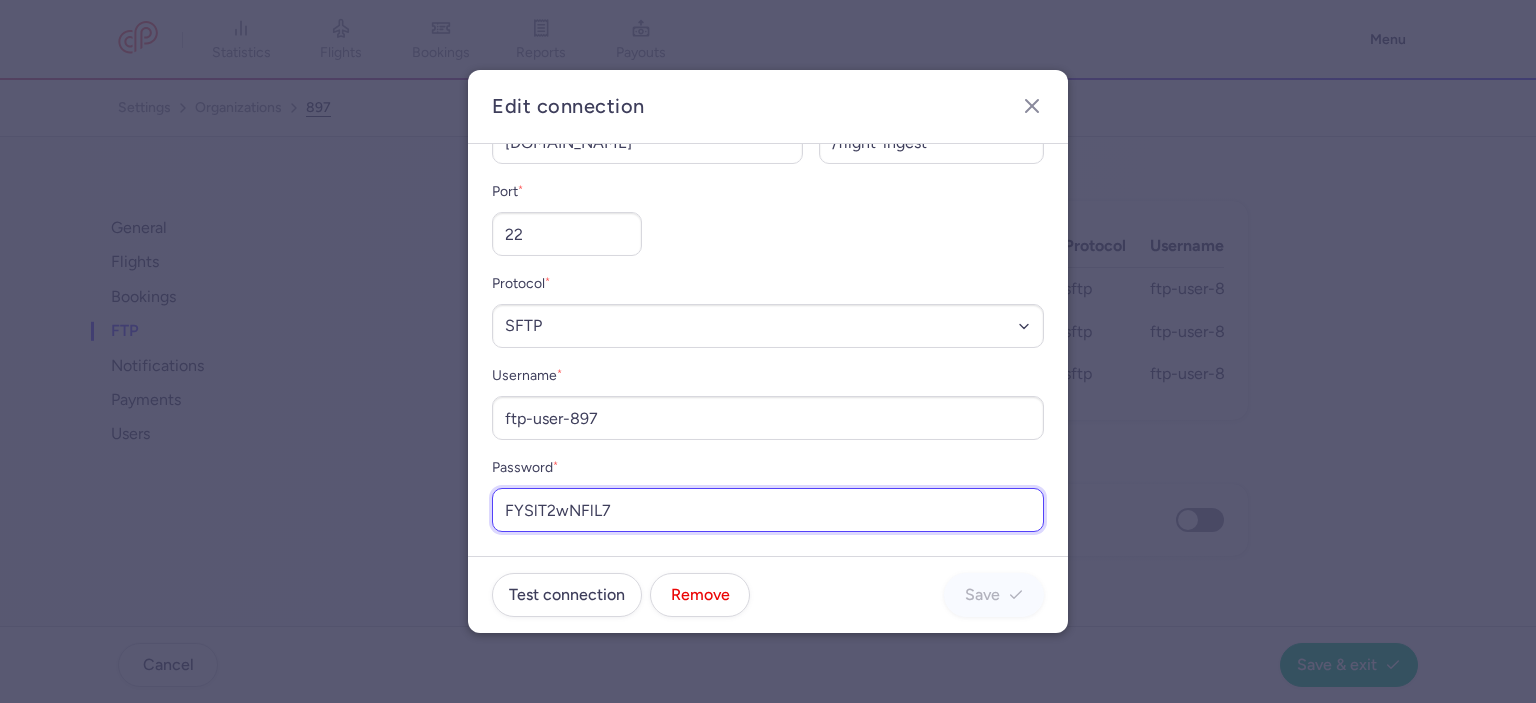 drag, startPoint x: 636, startPoint y: 511, endPoint x: 412, endPoint y: 510, distance: 224.00223 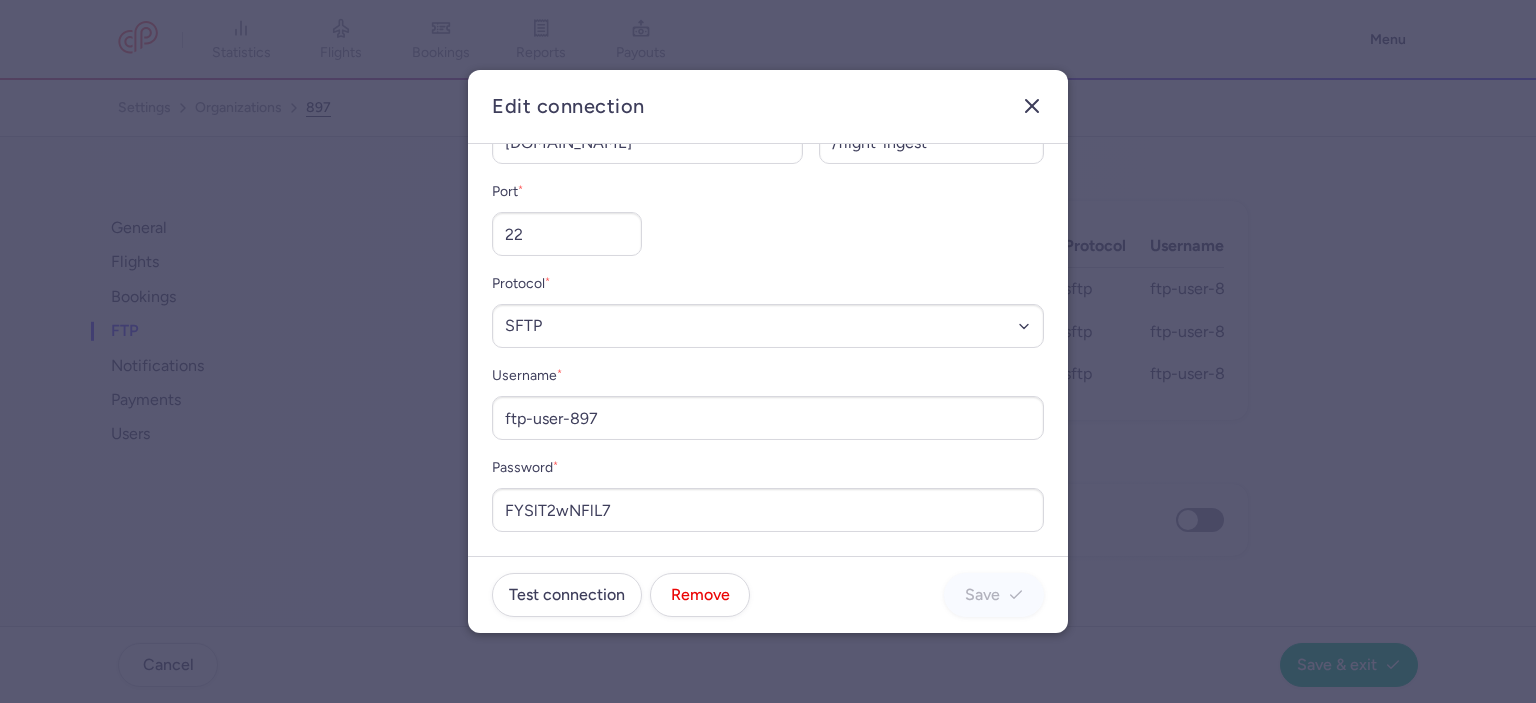 click 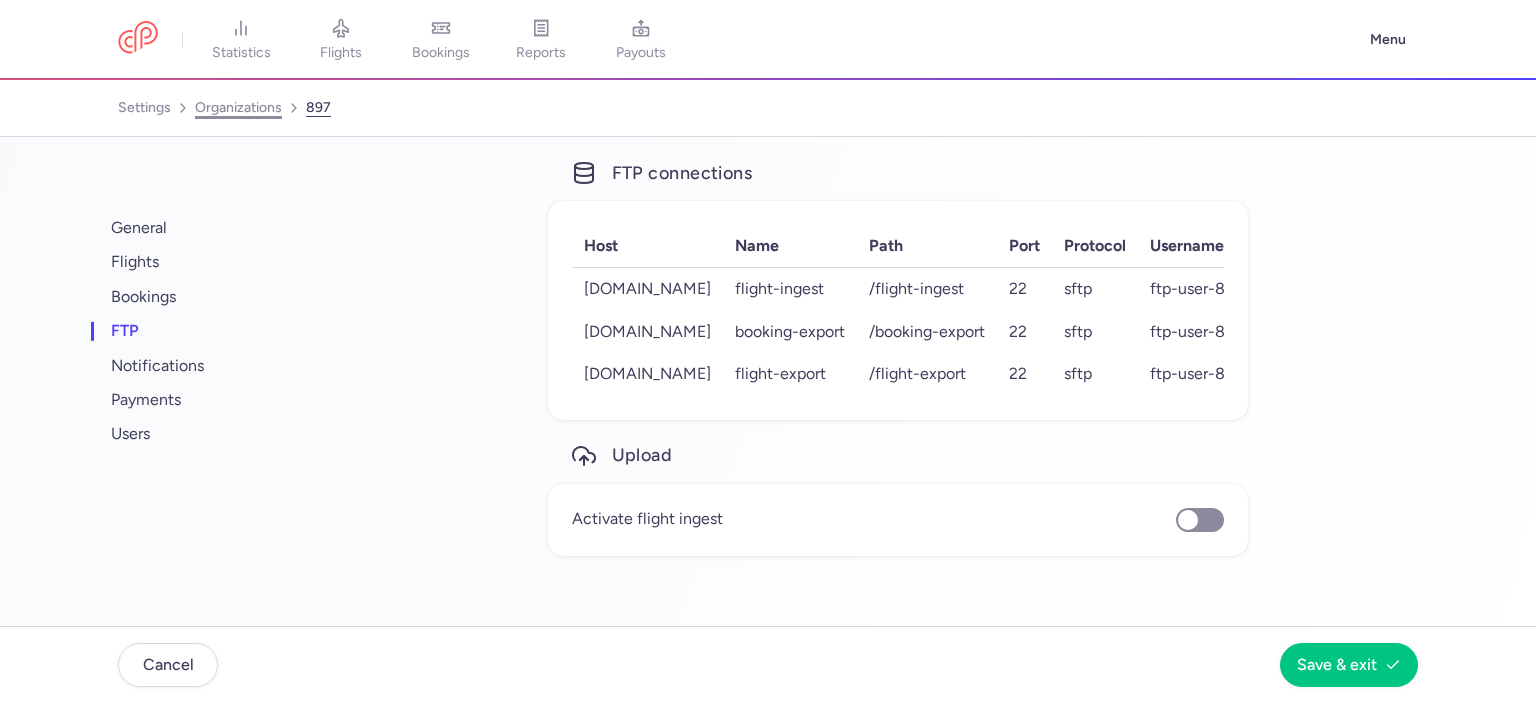 click on "organizations" at bounding box center [238, 108] 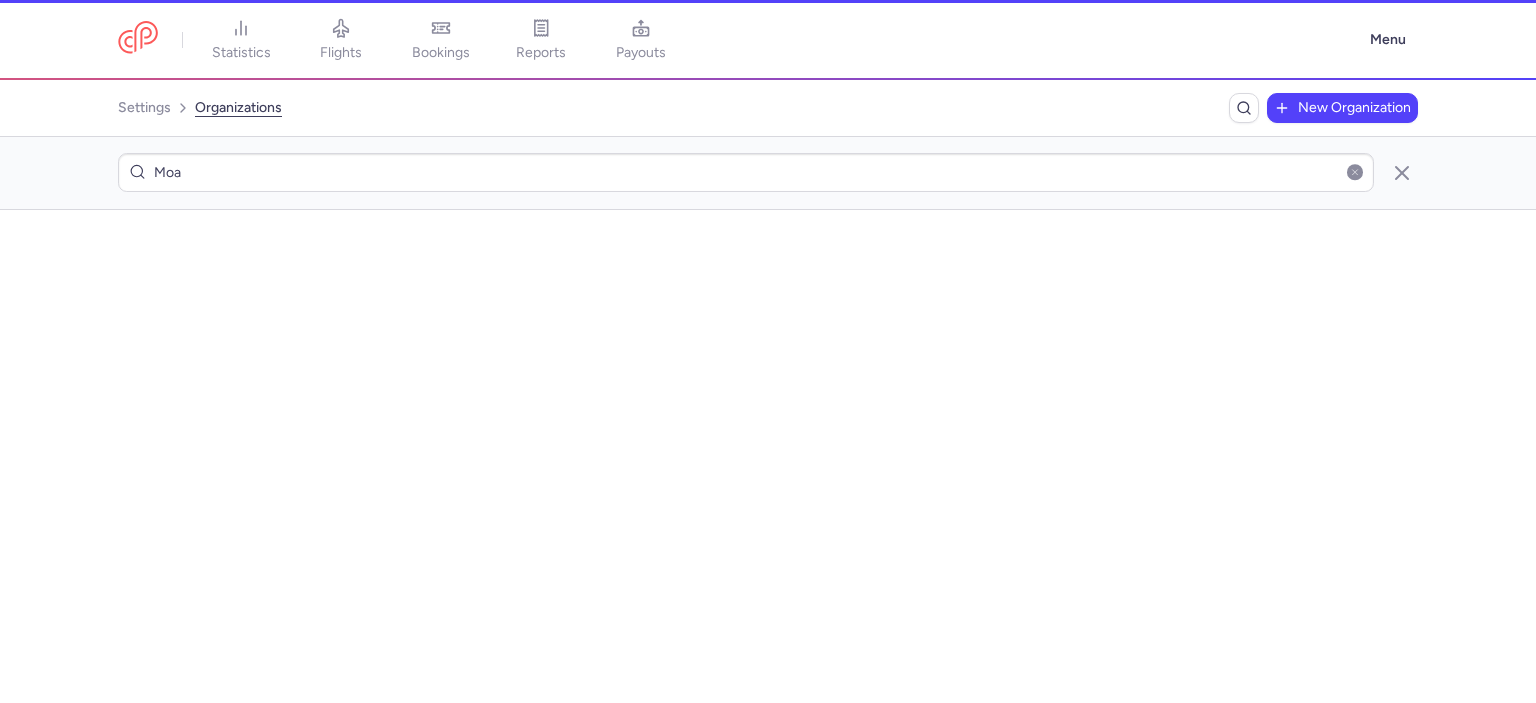 scroll, scrollTop: 0, scrollLeft: 0, axis: both 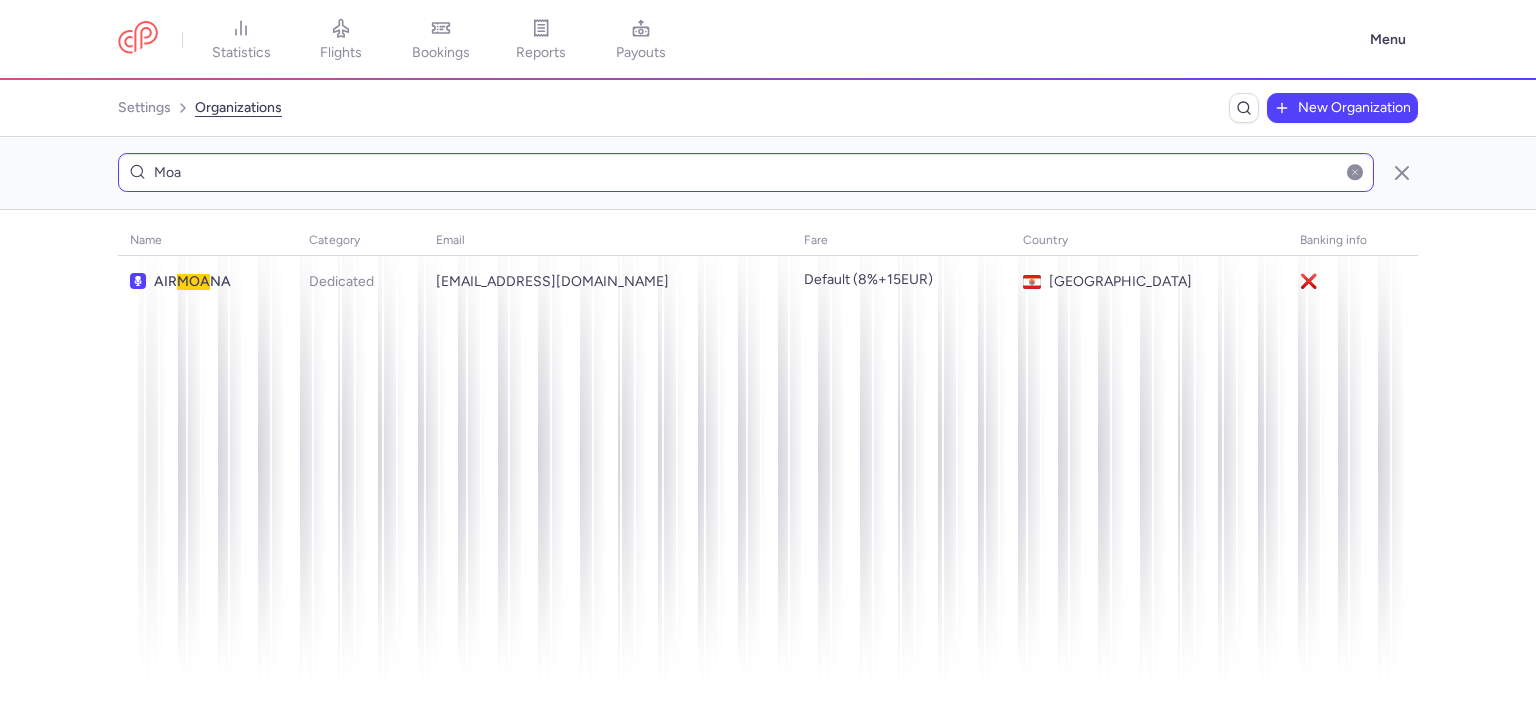 drag, startPoint x: 147, startPoint y: 171, endPoint x: 130, endPoint y: 169, distance: 17.117243 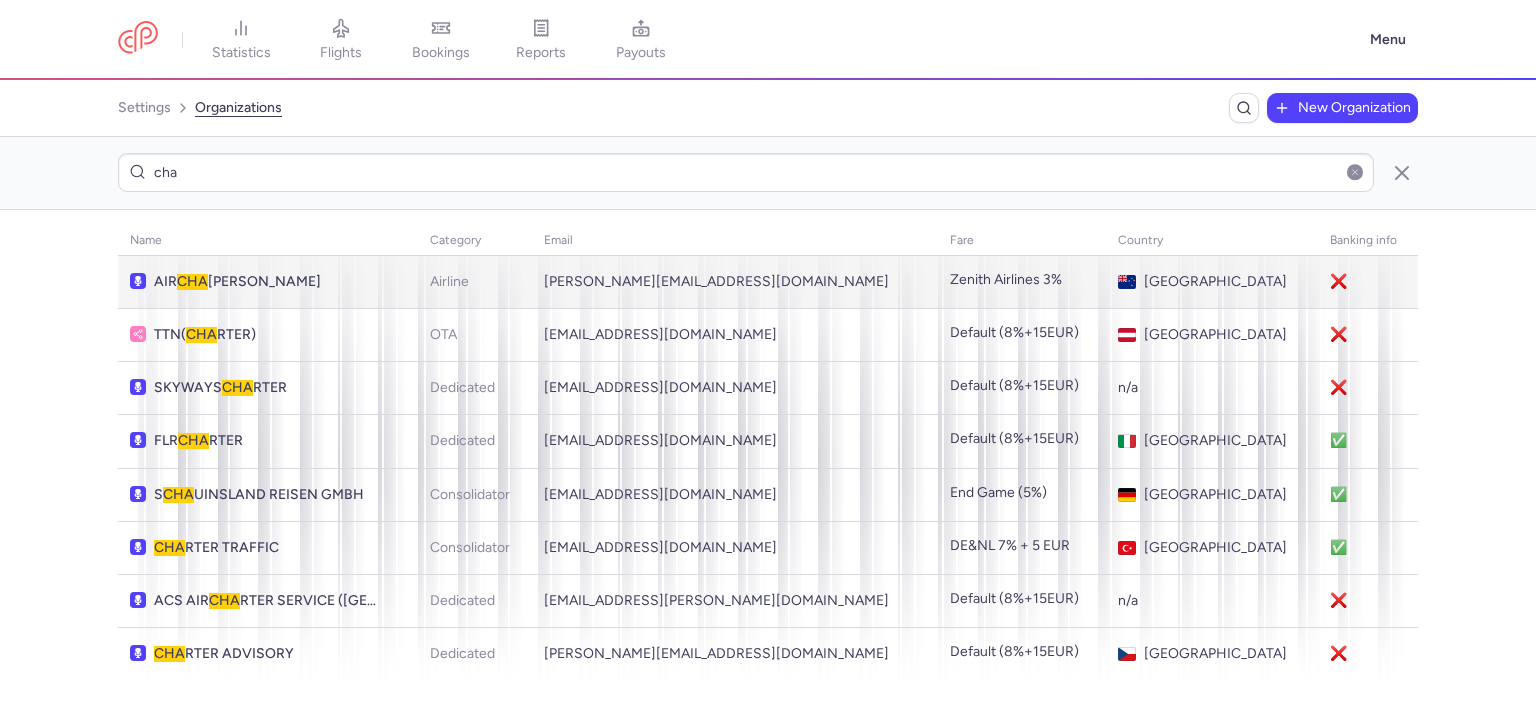 type on "cha" 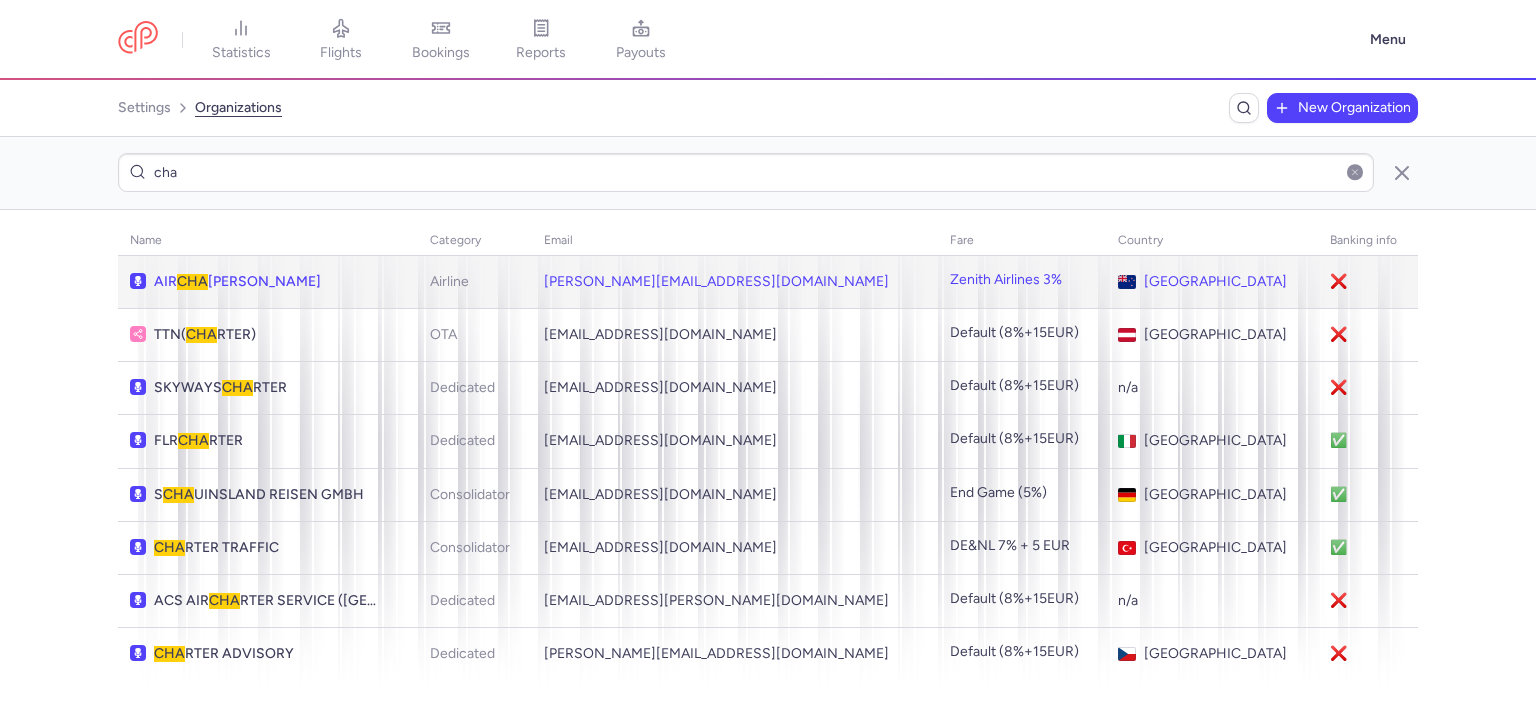 click on "AIR  CHA [PERSON_NAME]" at bounding box center (266, 282) 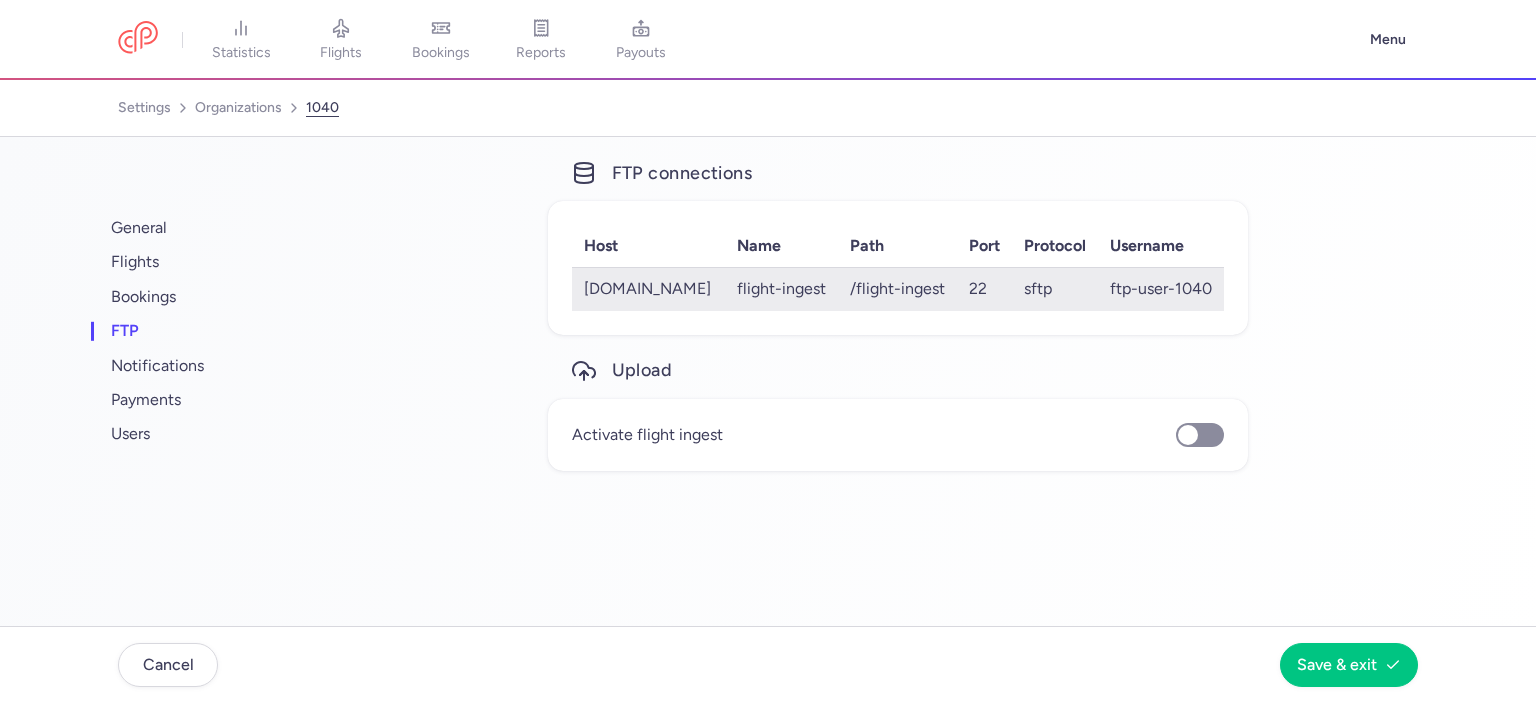 click on "/flight-ingest" 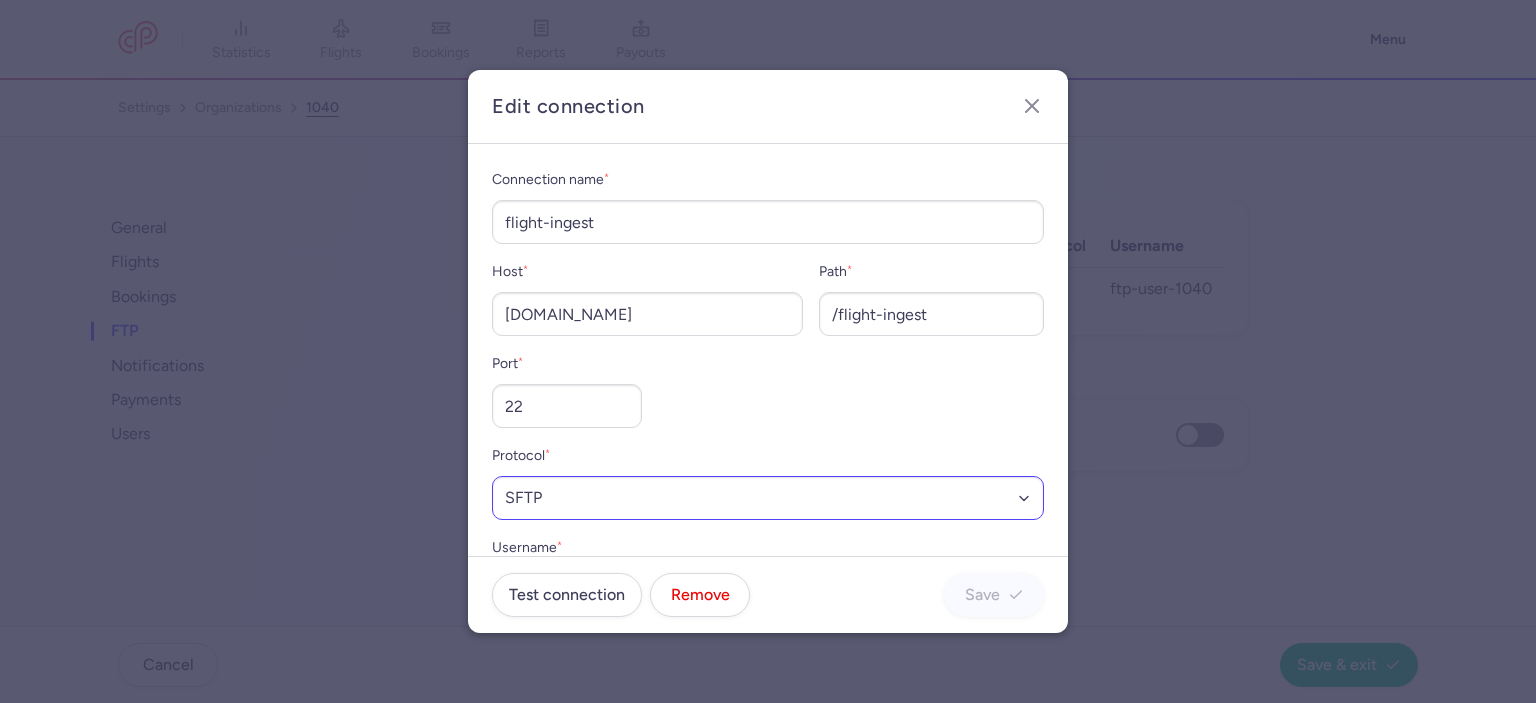 scroll, scrollTop: 172, scrollLeft: 0, axis: vertical 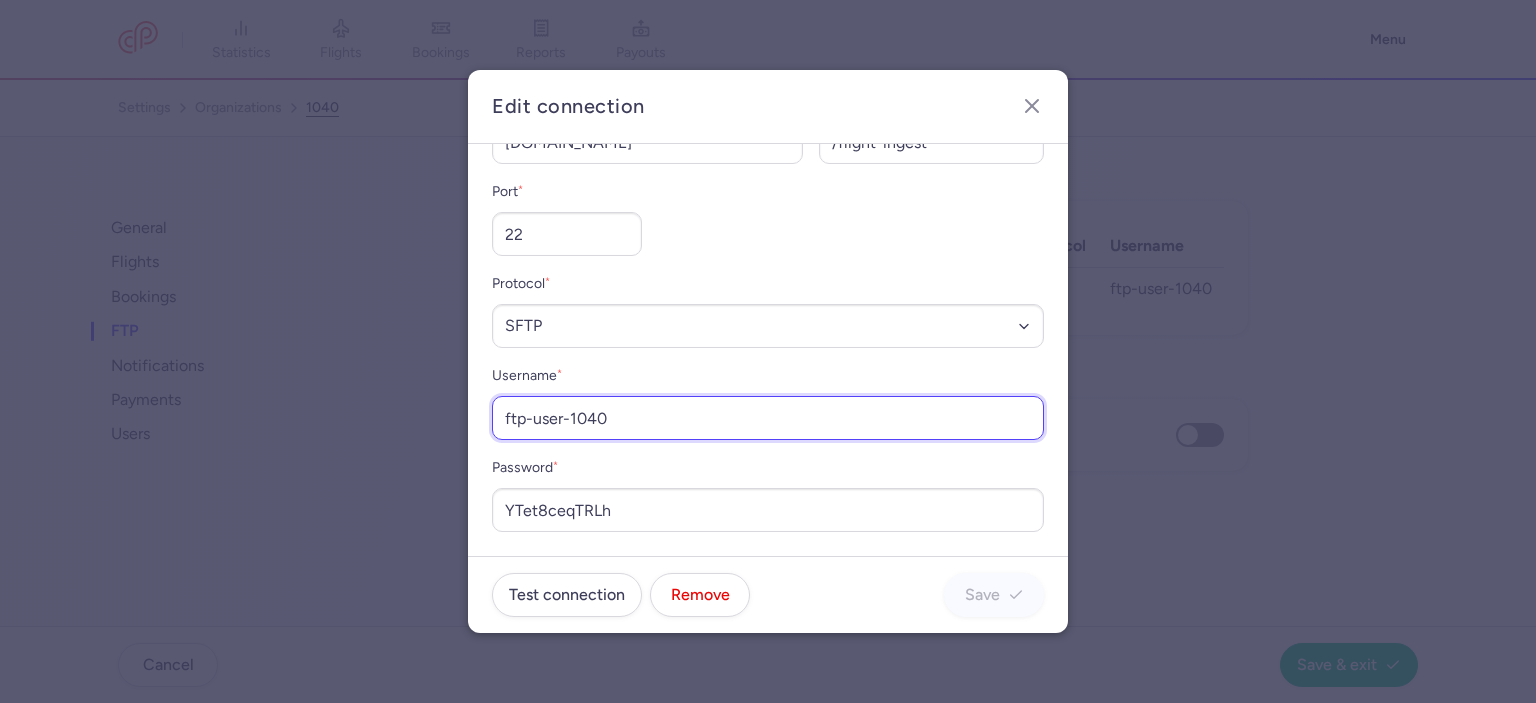 drag, startPoint x: 659, startPoint y: 421, endPoint x: 309, endPoint y: 416, distance: 350.0357 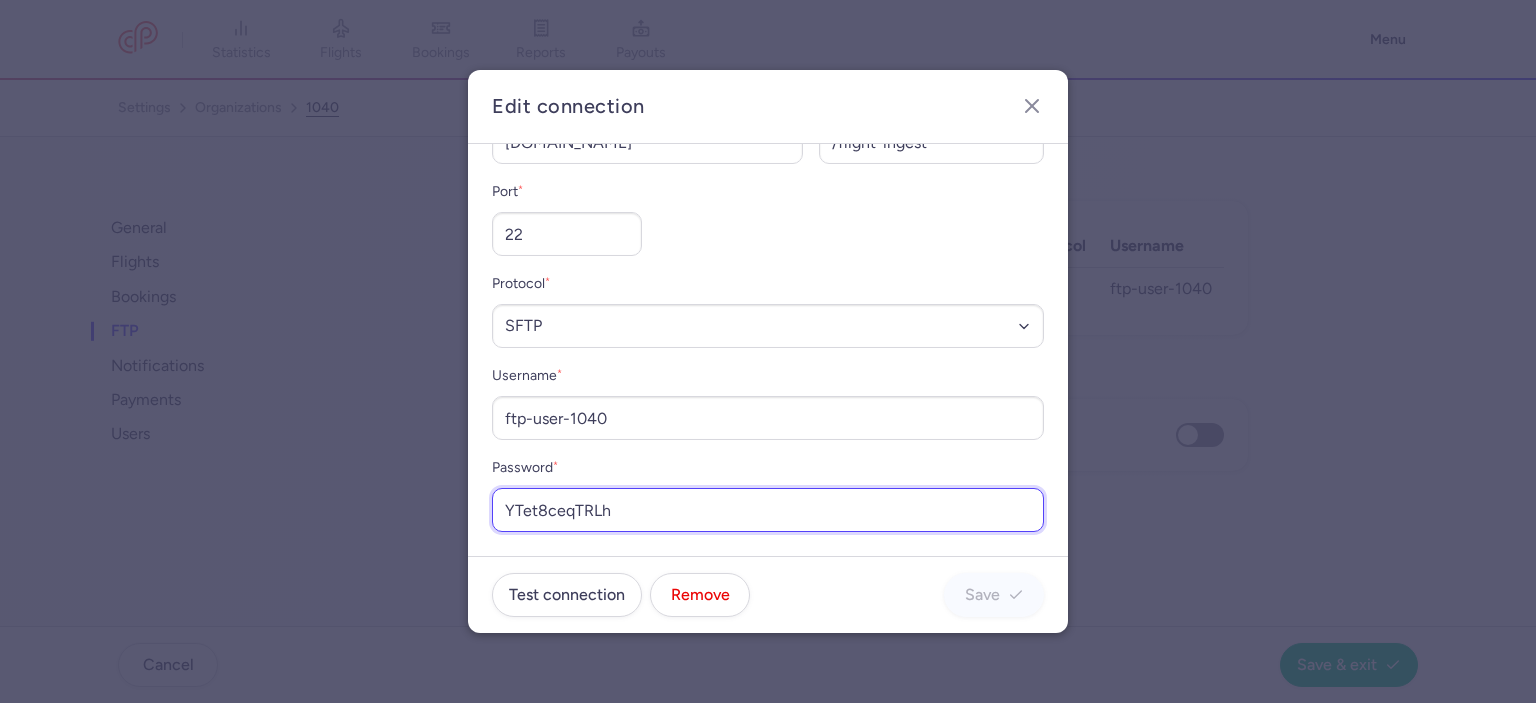 drag, startPoint x: 628, startPoint y: 518, endPoint x: 227, endPoint y: 510, distance: 401.0798 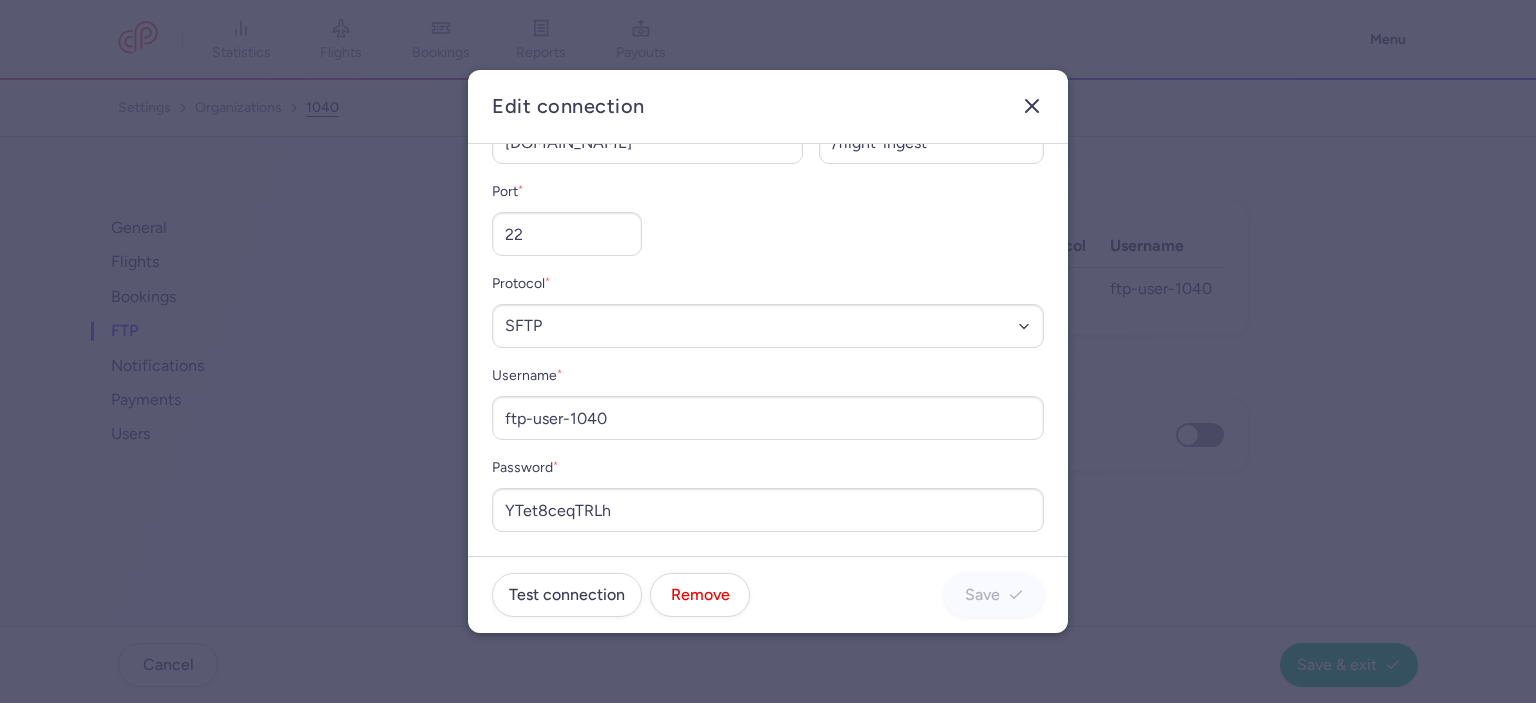 click 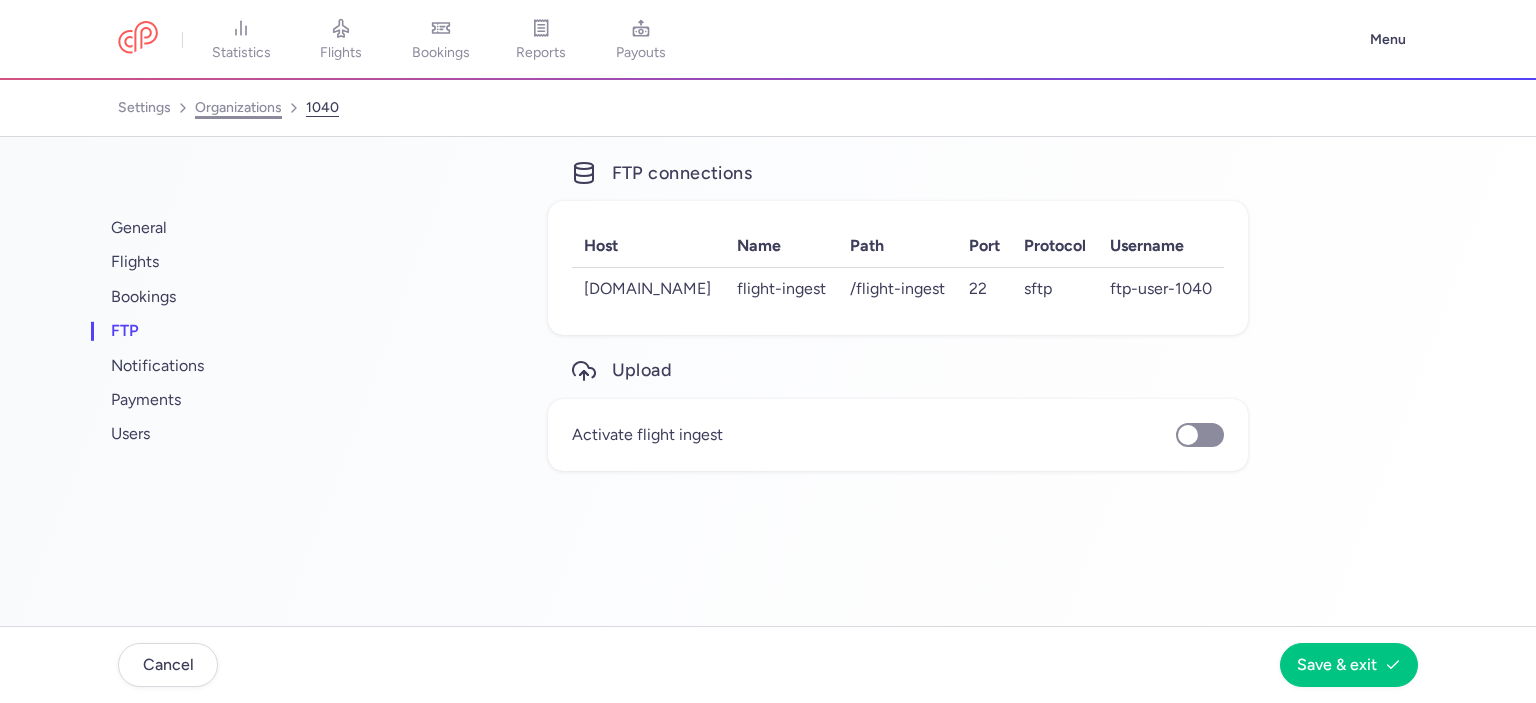 click on "organizations" at bounding box center [238, 108] 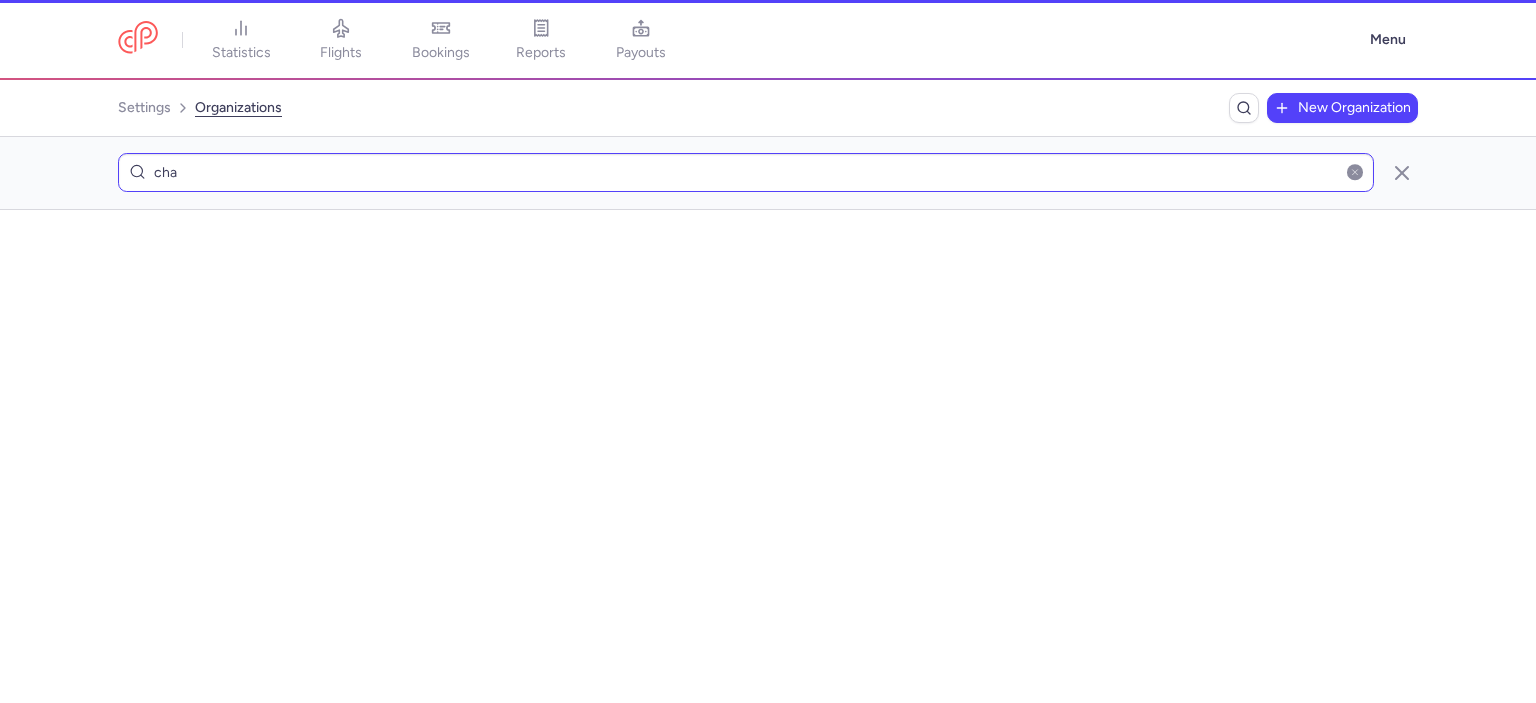 scroll, scrollTop: 0, scrollLeft: 0, axis: both 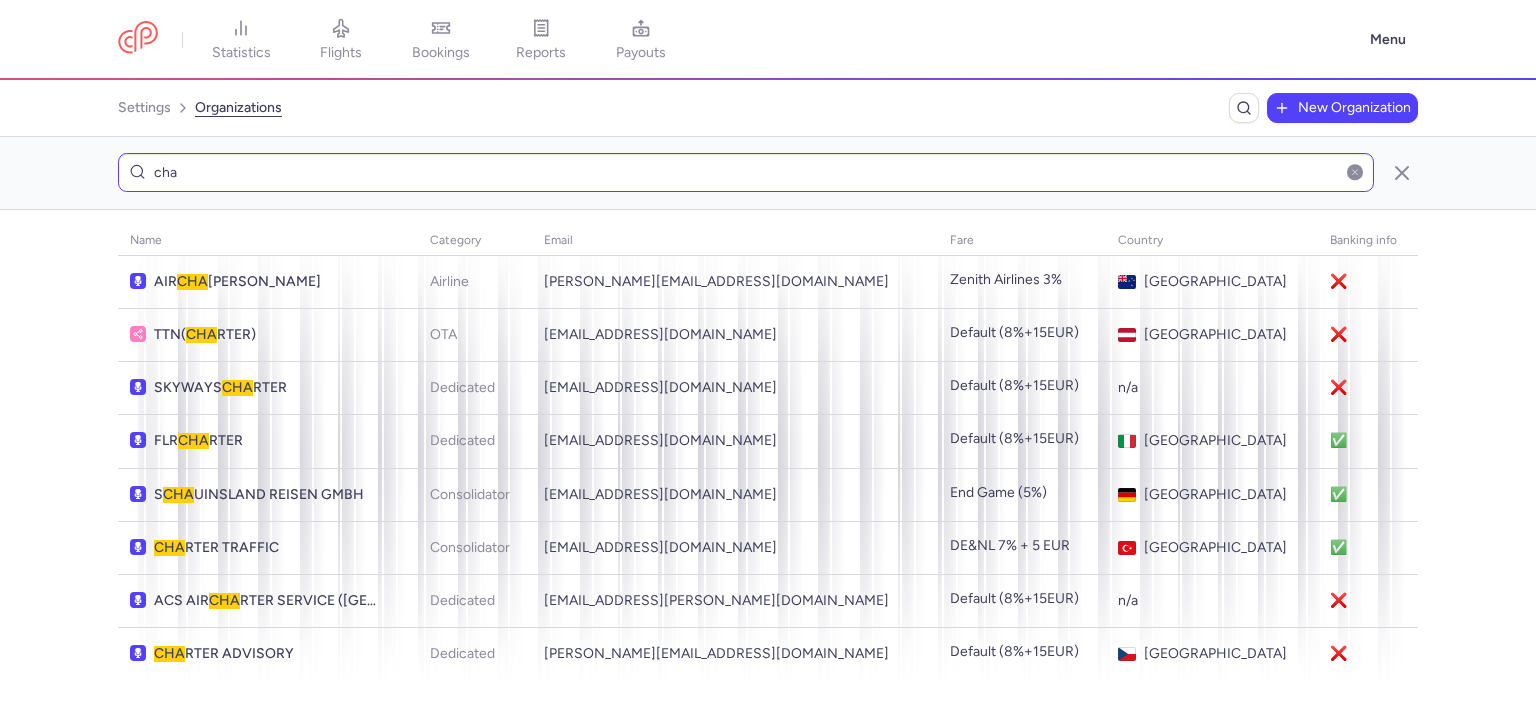drag, startPoint x: 339, startPoint y: 173, endPoint x: 176, endPoint y: 177, distance: 163.04907 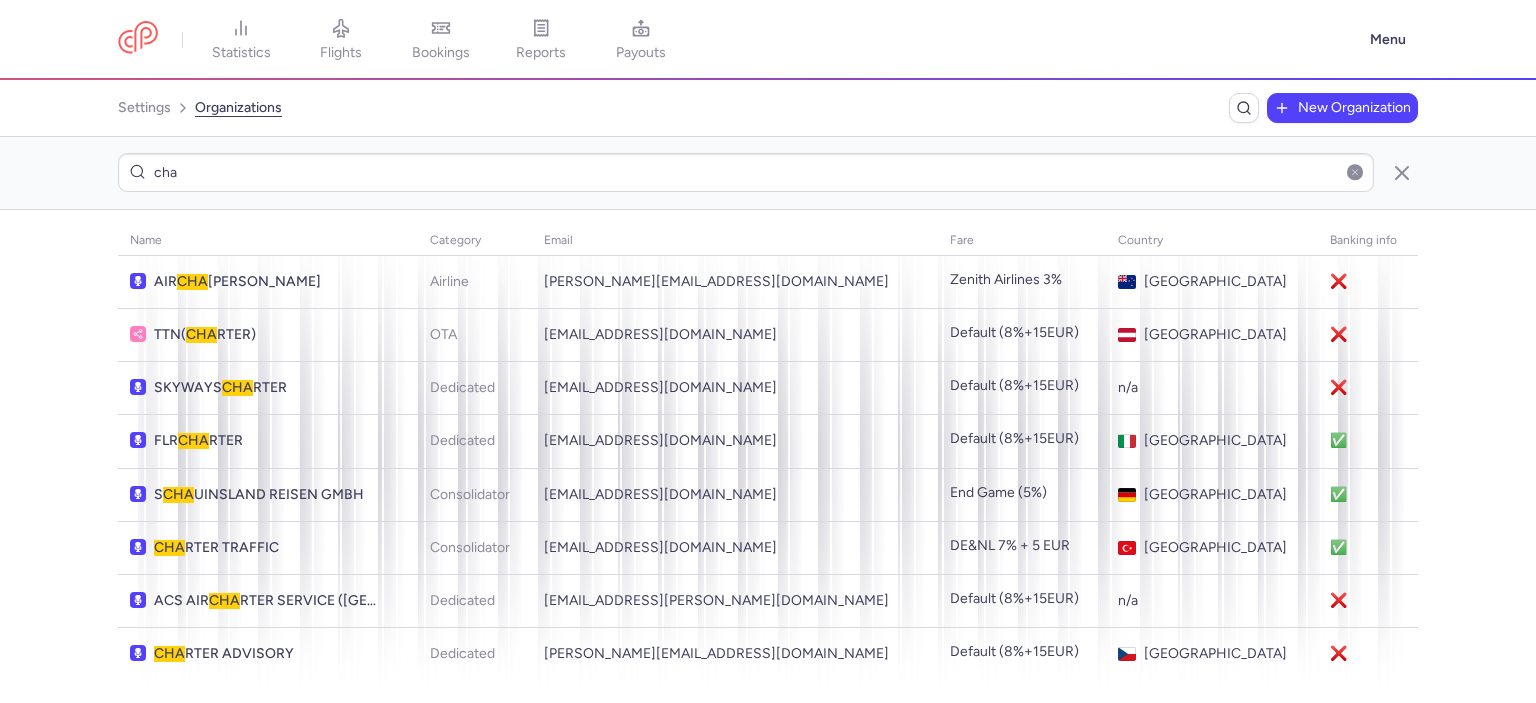 drag, startPoint x: 176, startPoint y: 177, endPoint x: 99, endPoint y: 186, distance: 77.52419 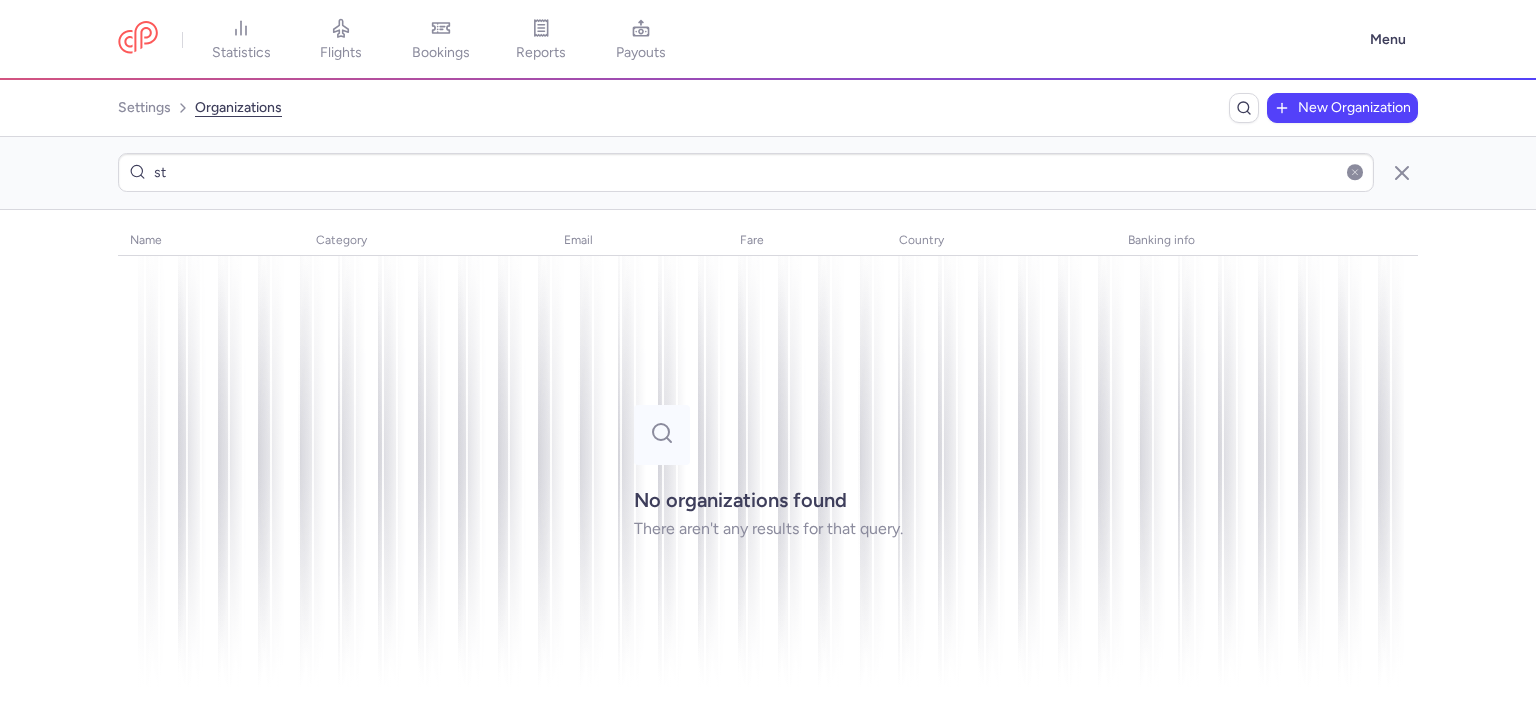 type on "s" 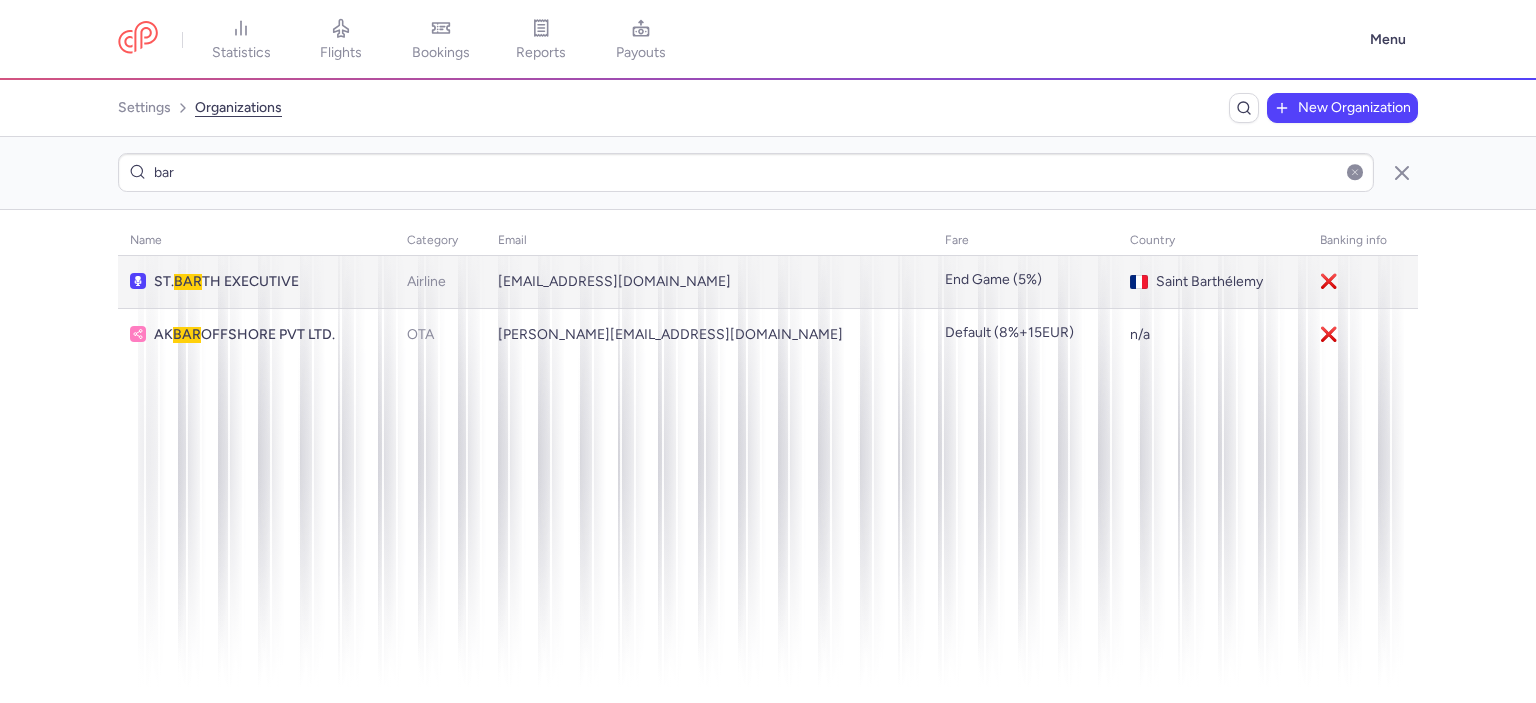 type on "bar" 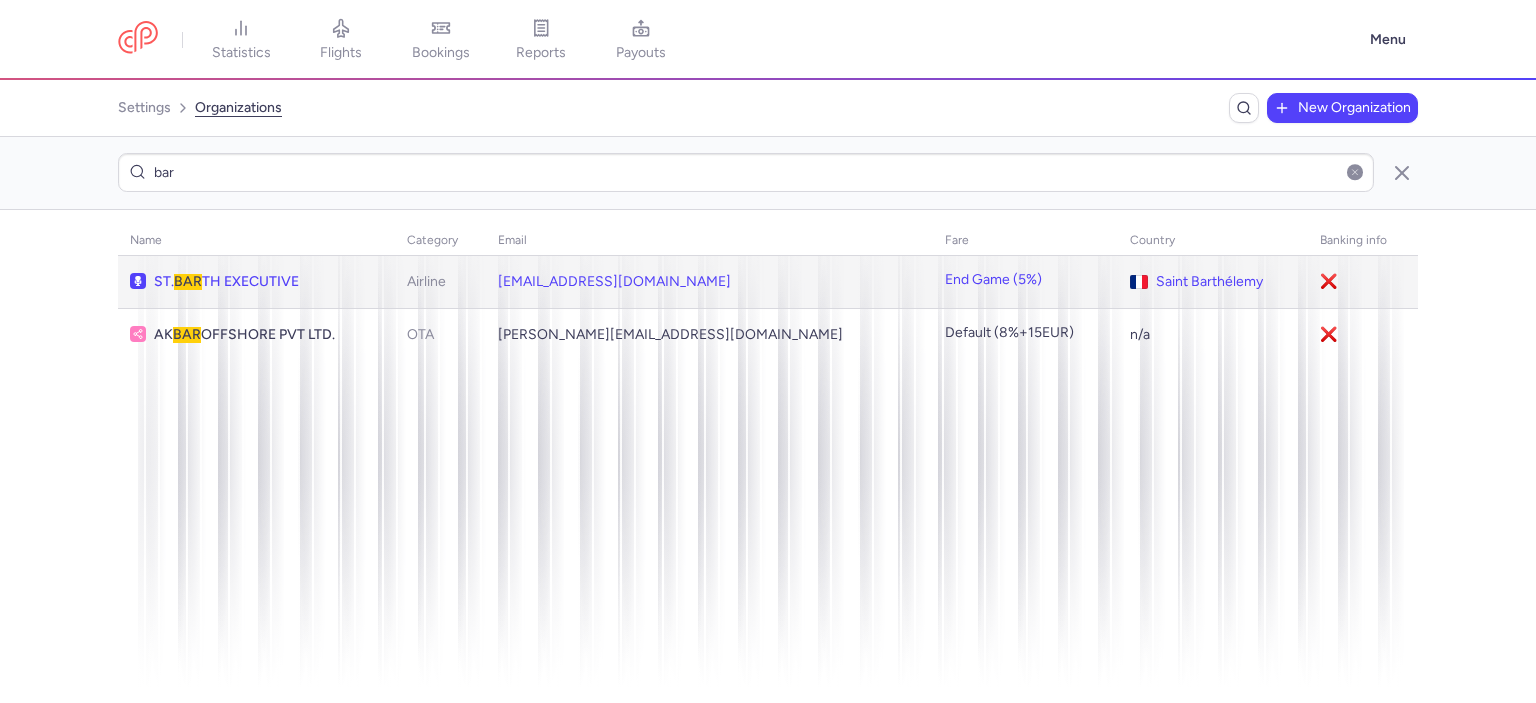 click on "ST.  BAR TH EXECUTIVE" at bounding box center (266, 282) 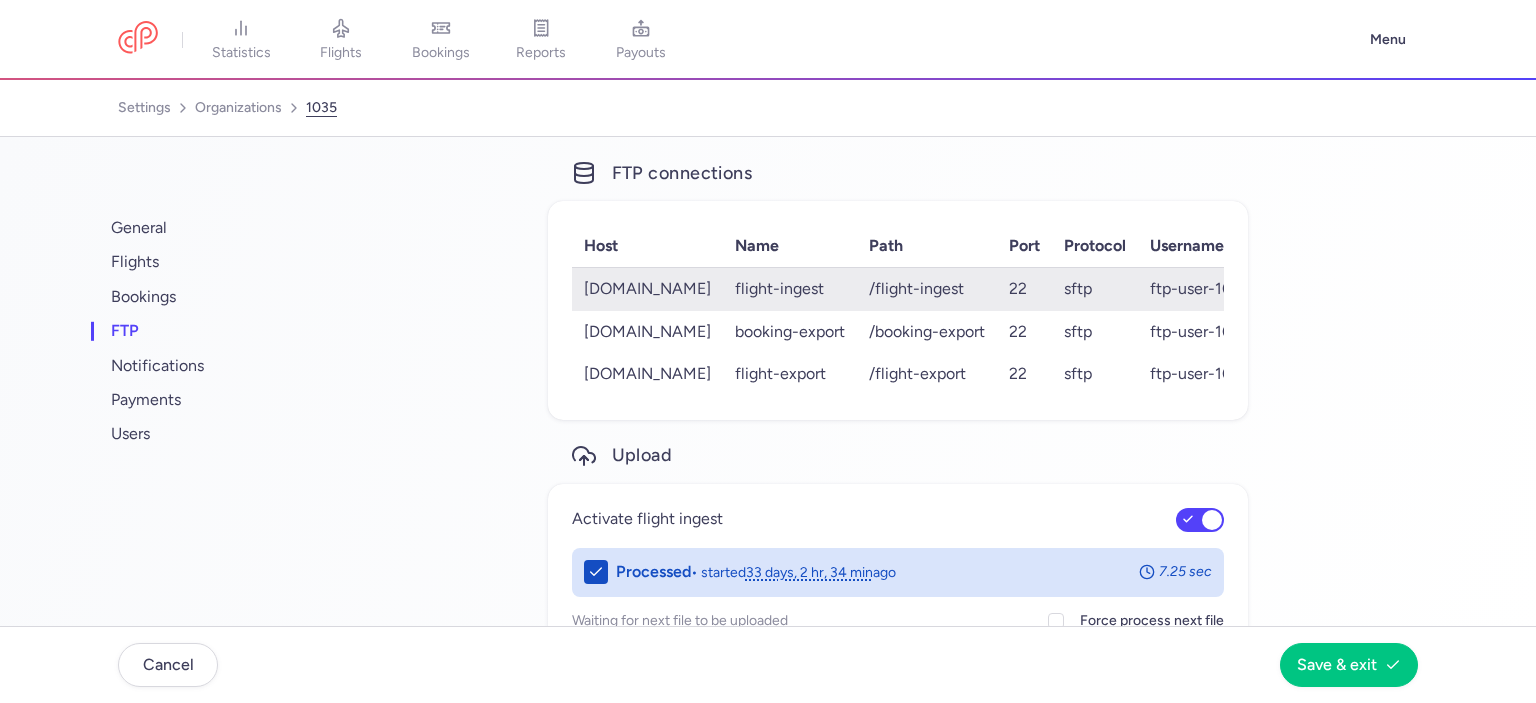 click on "/flight-ingest" 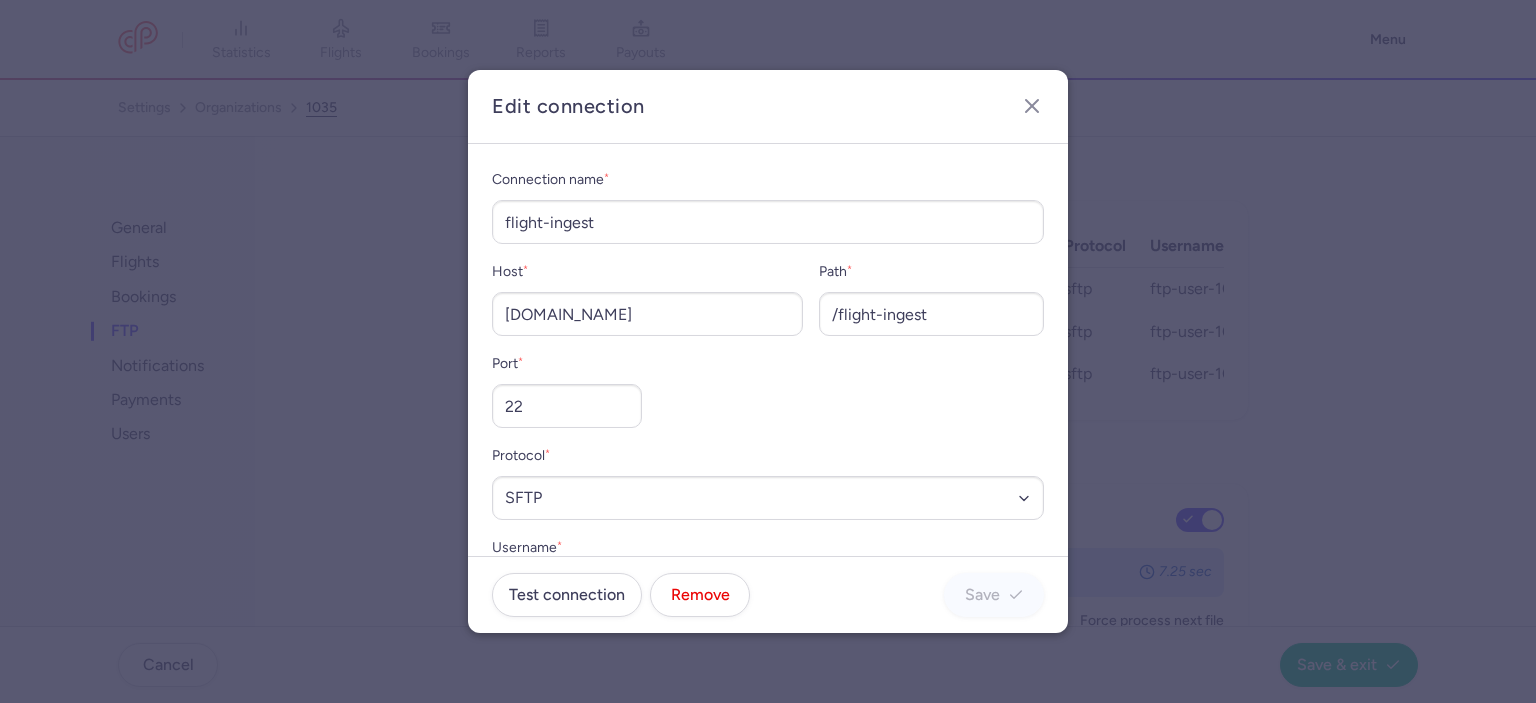 scroll, scrollTop: 172, scrollLeft: 0, axis: vertical 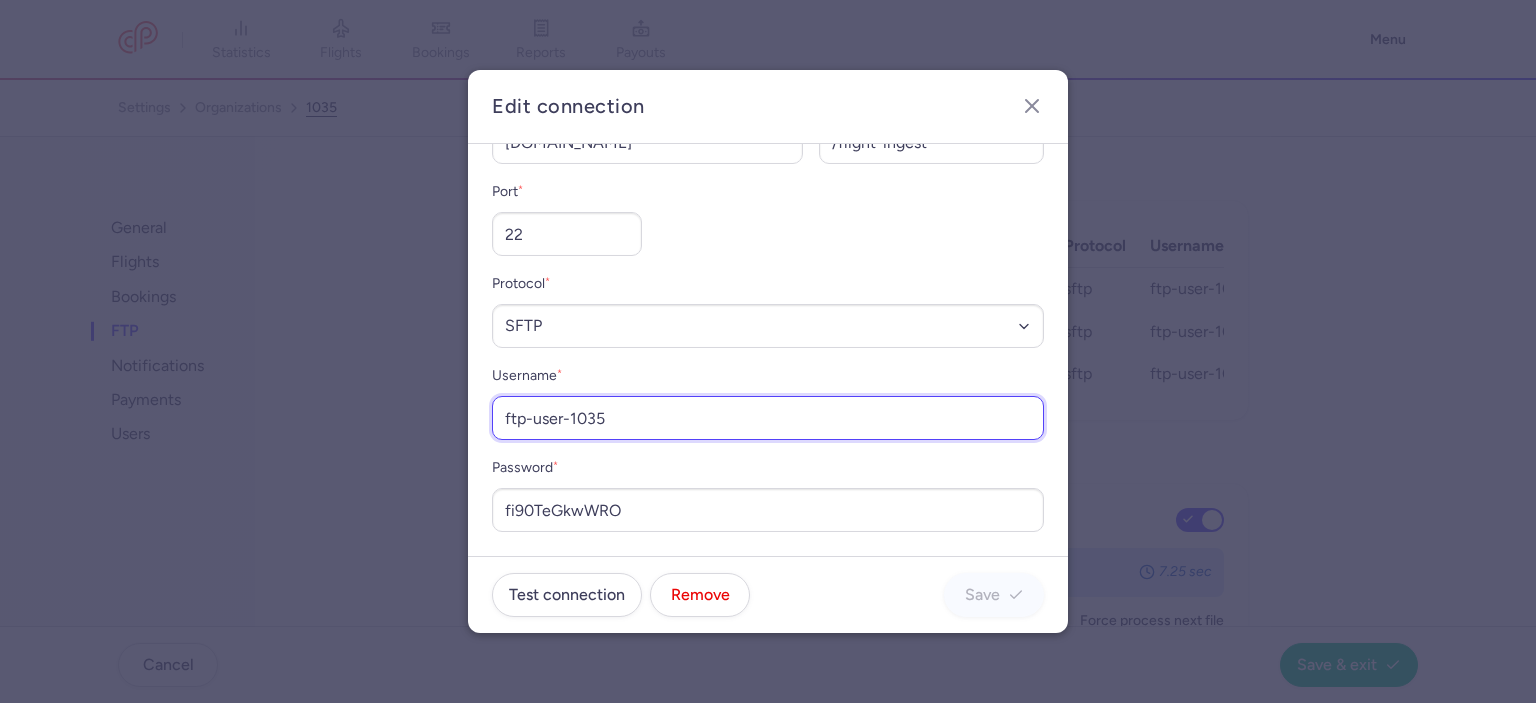 drag, startPoint x: 661, startPoint y: 421, endPoint x: 422, endPoint y: 424, distance: 239.01883 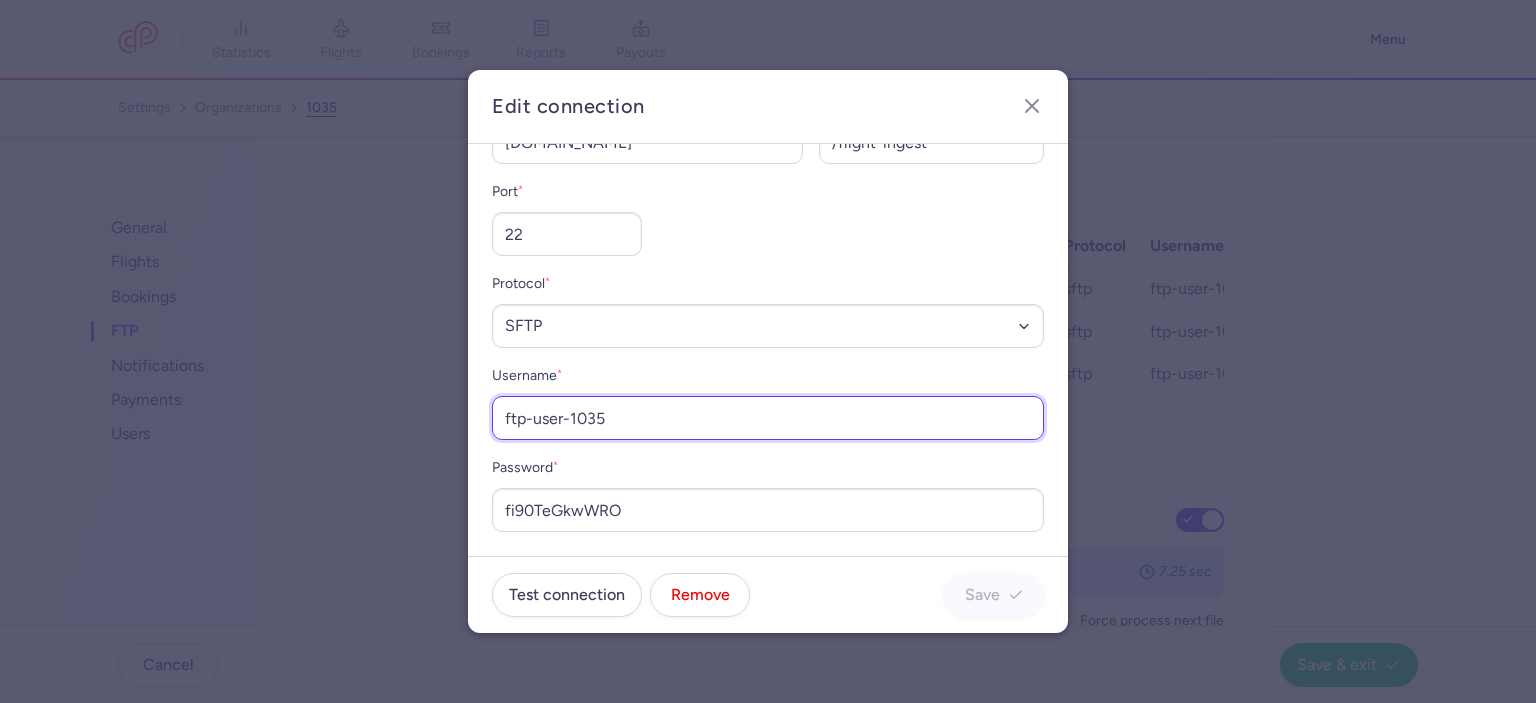 click on "Edit connection Connection name  * flight-ingest Host  * [DOMAIN_NAME] Path  * /flight-ingest Port  * 22 Protocol  * Select a protocol SFTP FTPS FTP Username  * ftp-user-1035 Password  * fi90TeGkwWRO  Test connection   Remove   Save" at bounding box center [768, 351] 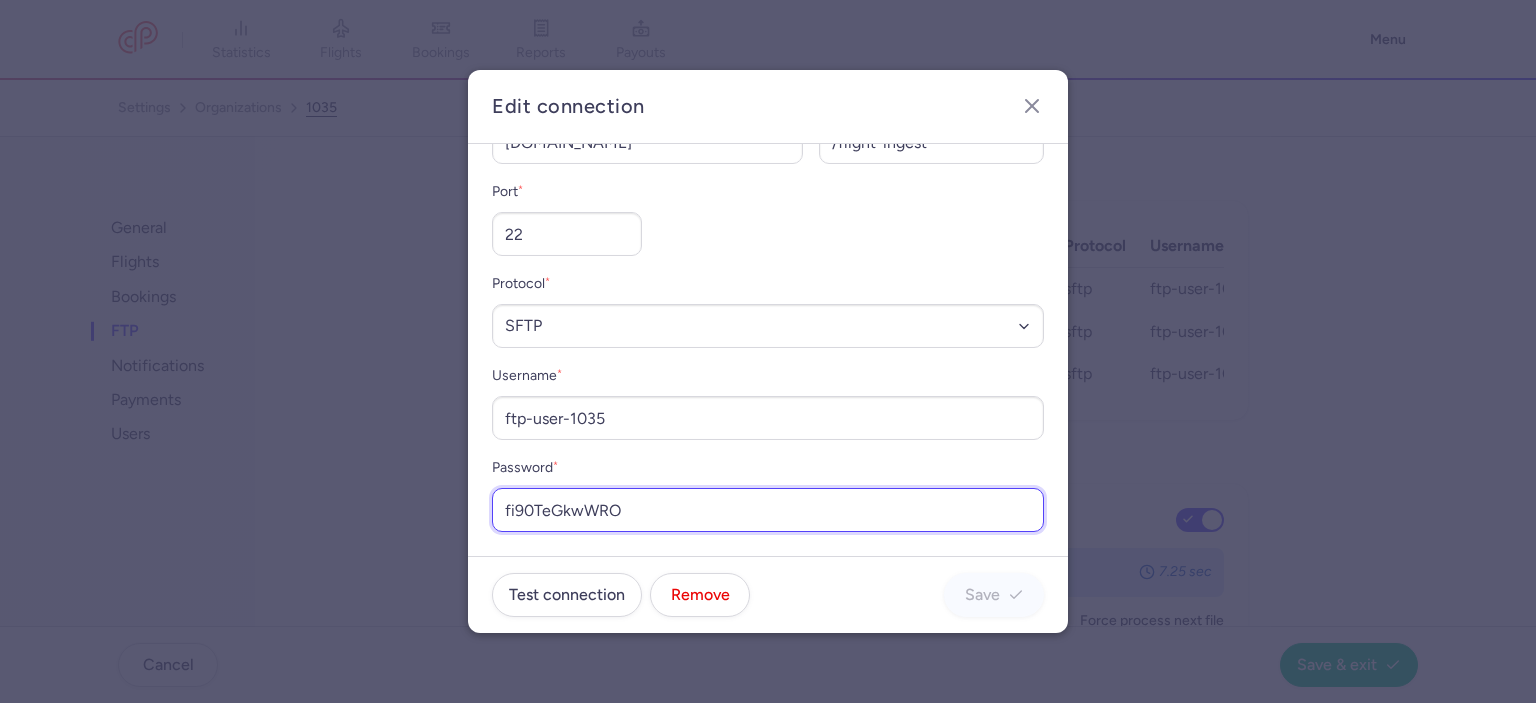 drag, startPoint x: 637, startPoint y: 500, endPoint x: 437, endPoint y: 496, distance: 200.04 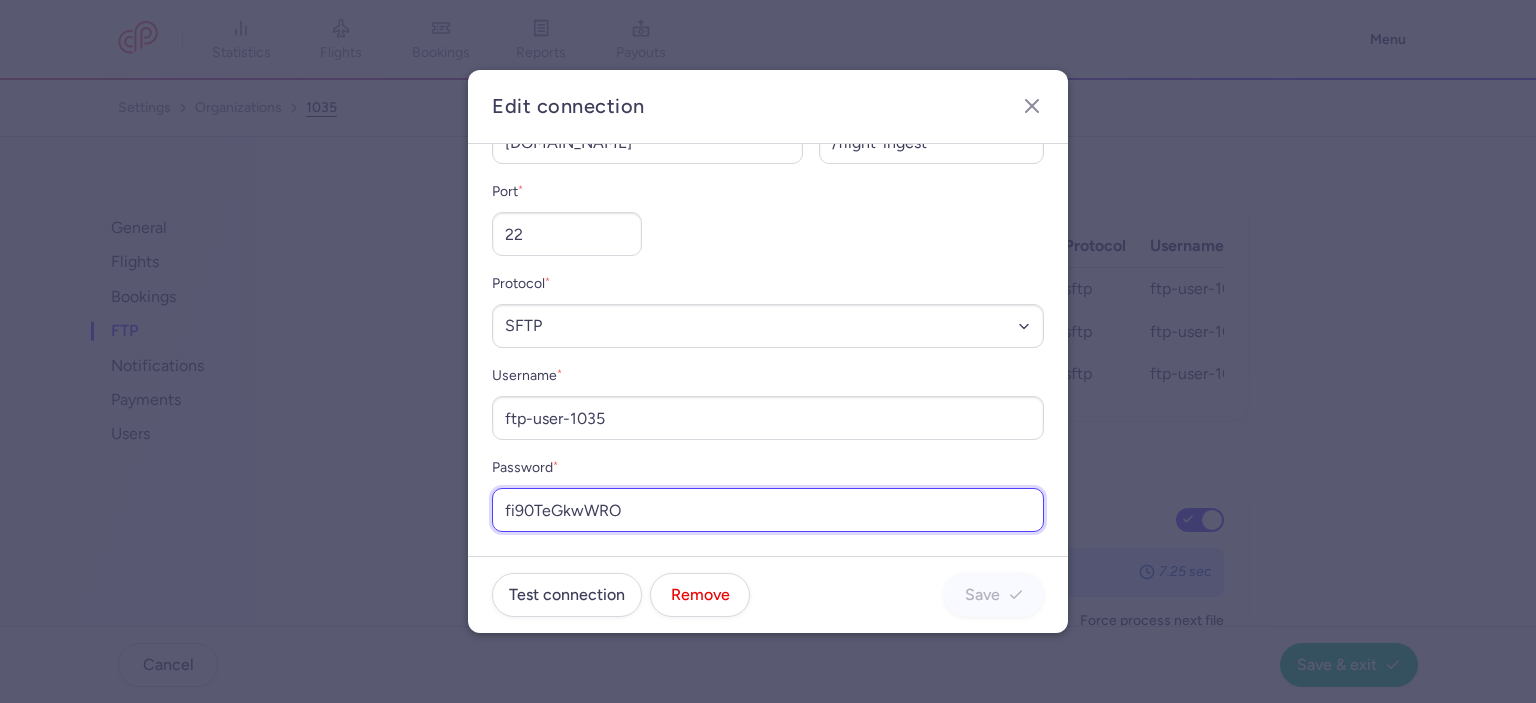 click on "Edit connection Connection name  * flight-ingest Host  * [DOMAIN_NAME] Path  * /flight-ingest Port  * 22 Protocol  * Select a protocol SFTP FTPS FTP Username  * ftp-user-1035 Password  * fi90TeGkwWRO  Test connection   Remove   Save" at bounding box center [768, 351] 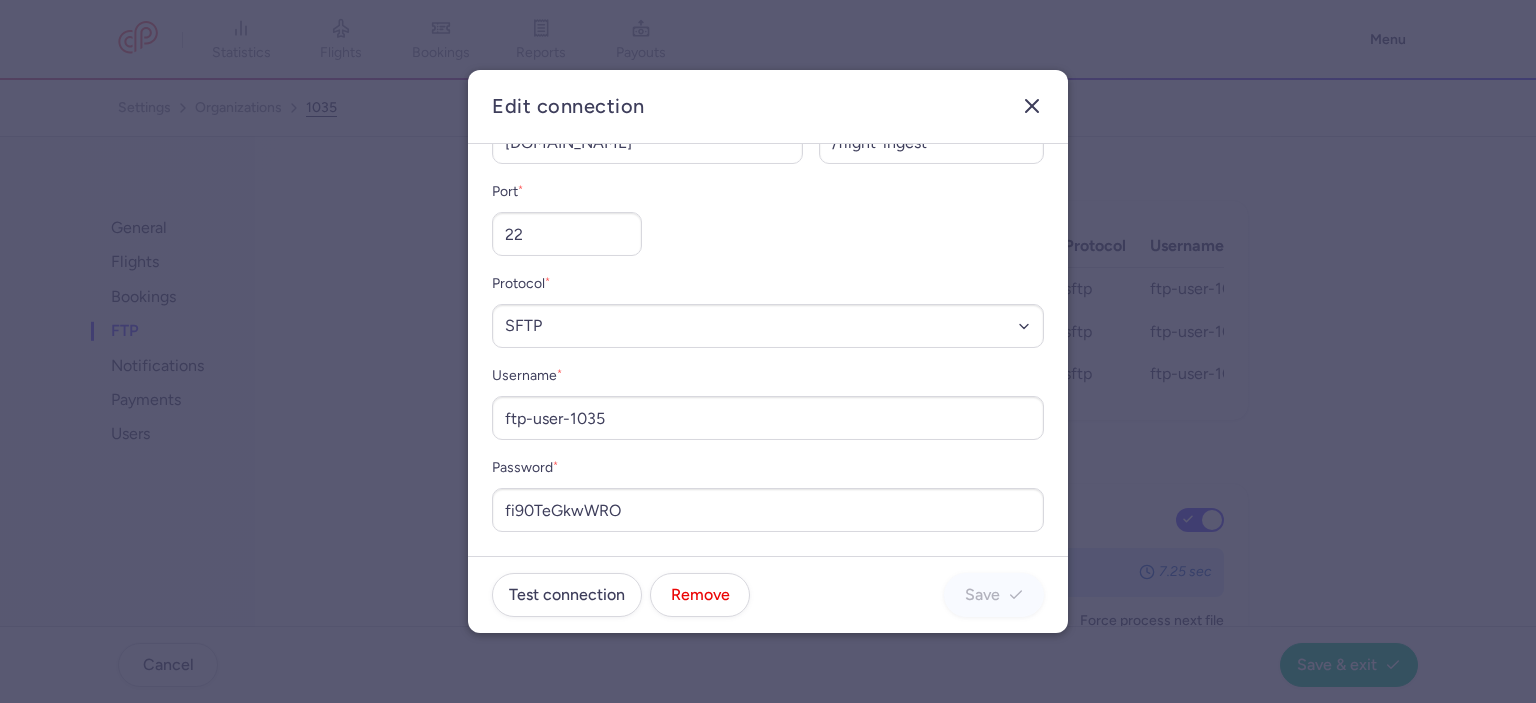 click 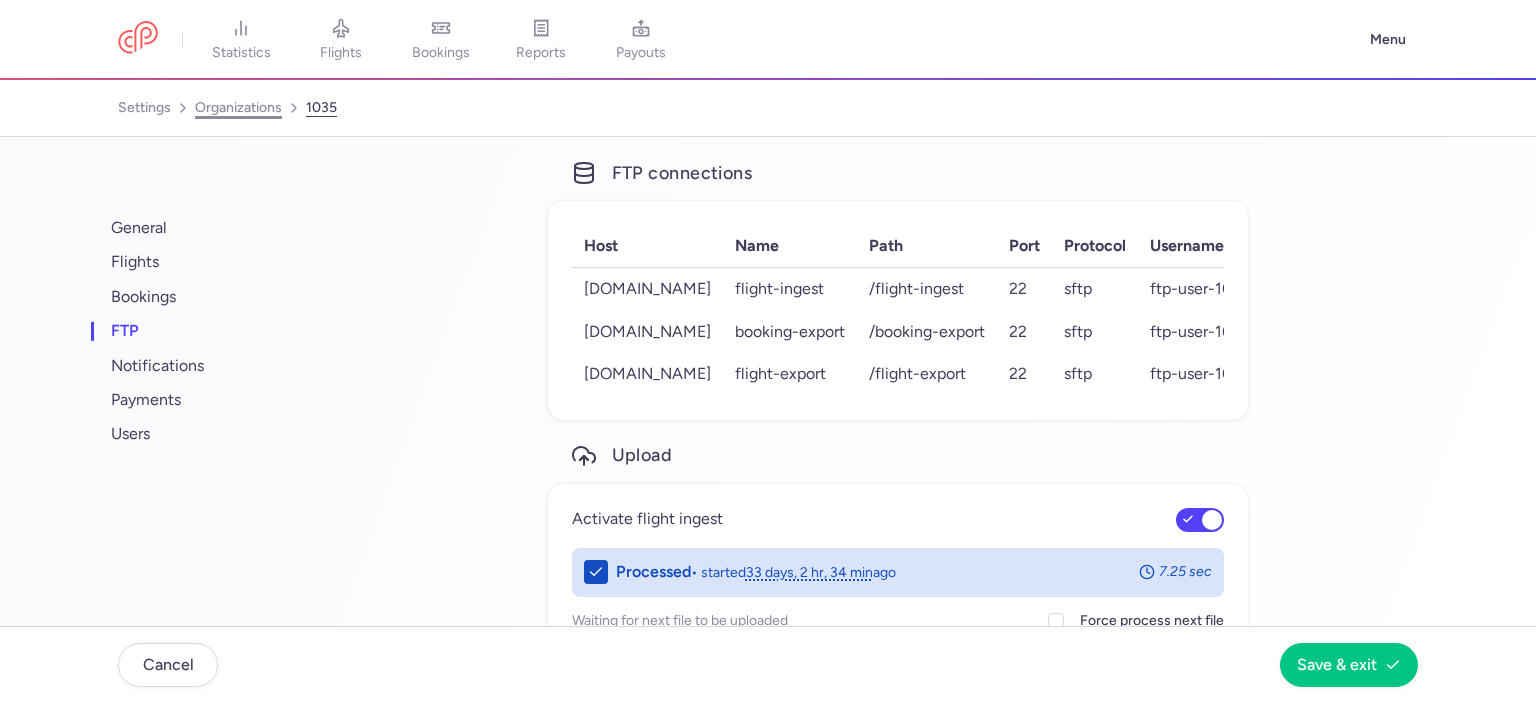 click on "organizations" at bounding box center [238, 108] 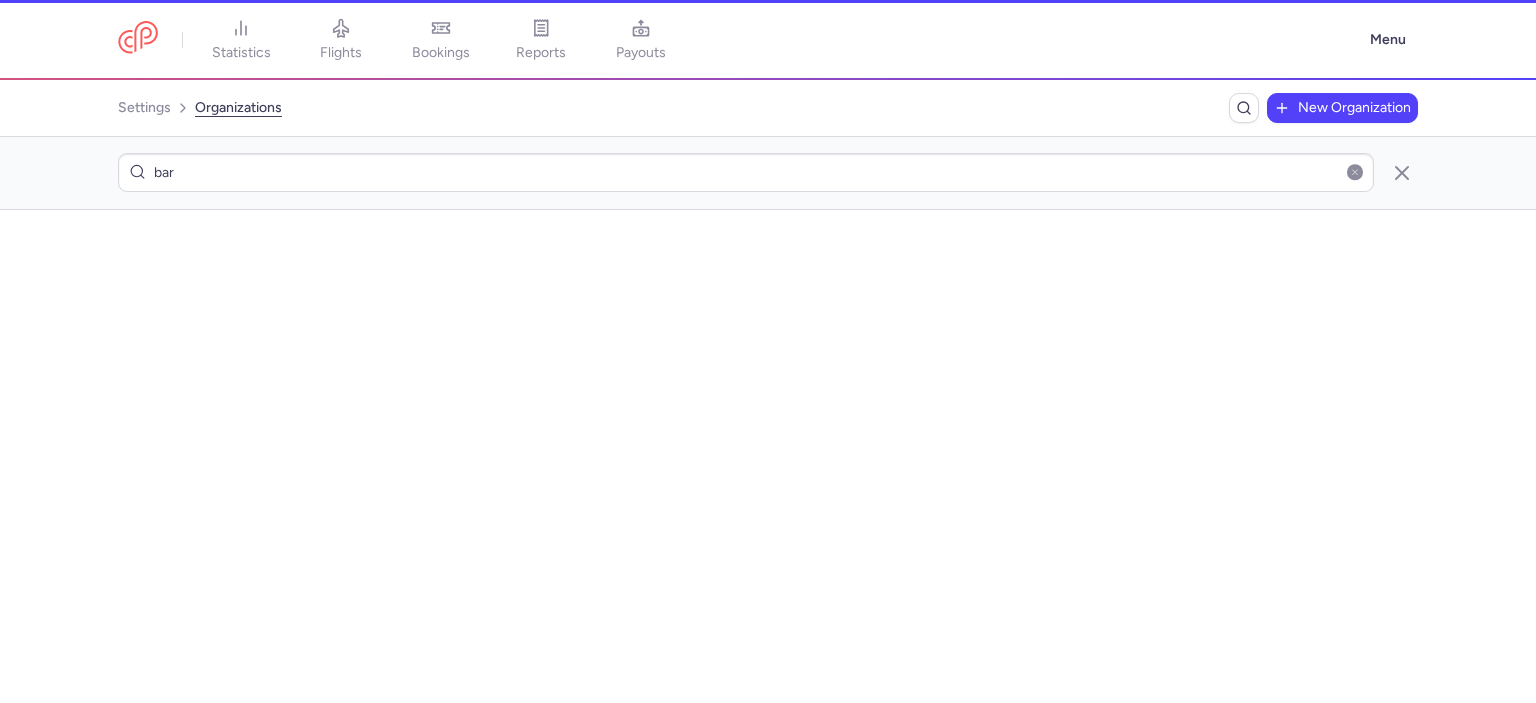 scroll, scrollTop: 0, scrollLeft: 0, axis: both 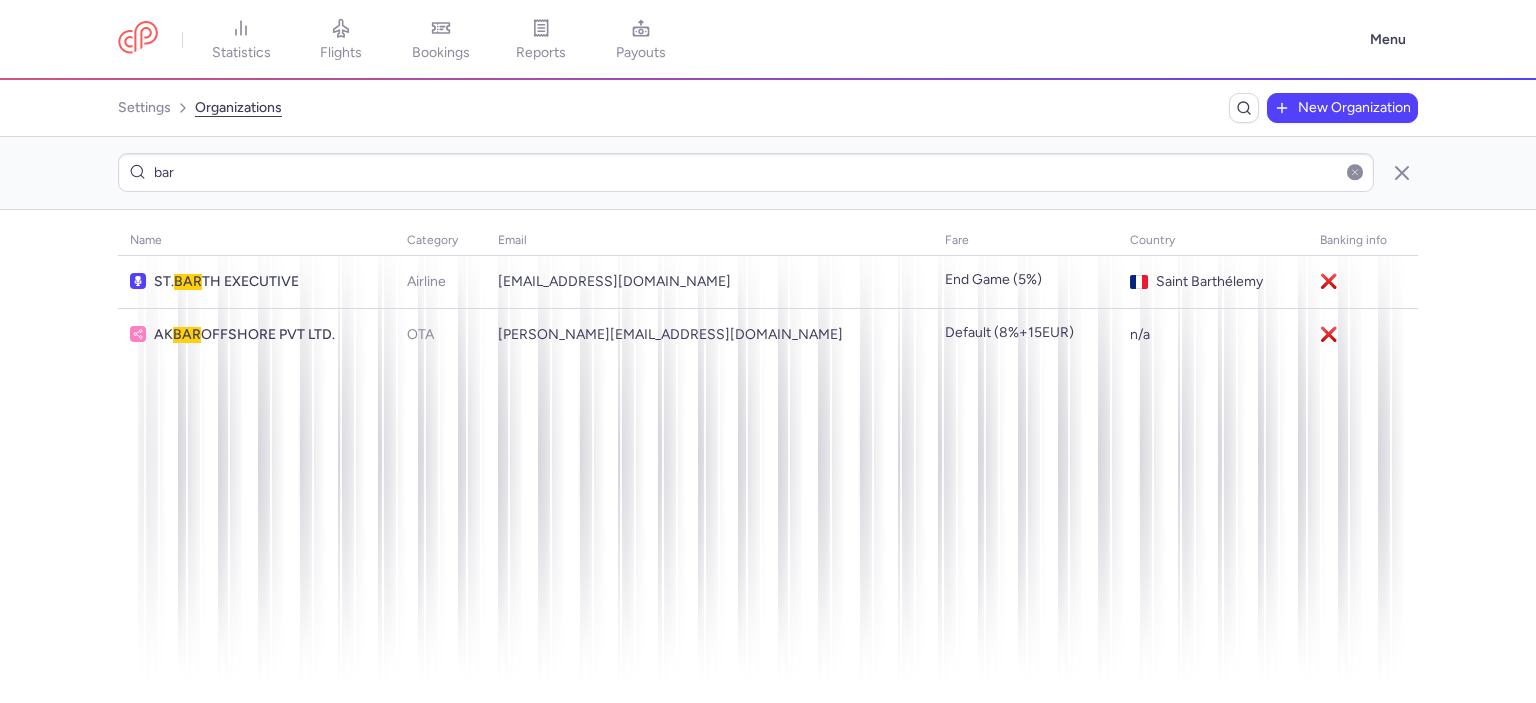 drag, startPoint x: 366, startPoint y: 174, endPoint x: 40, endPoint y: 174, distance: 326 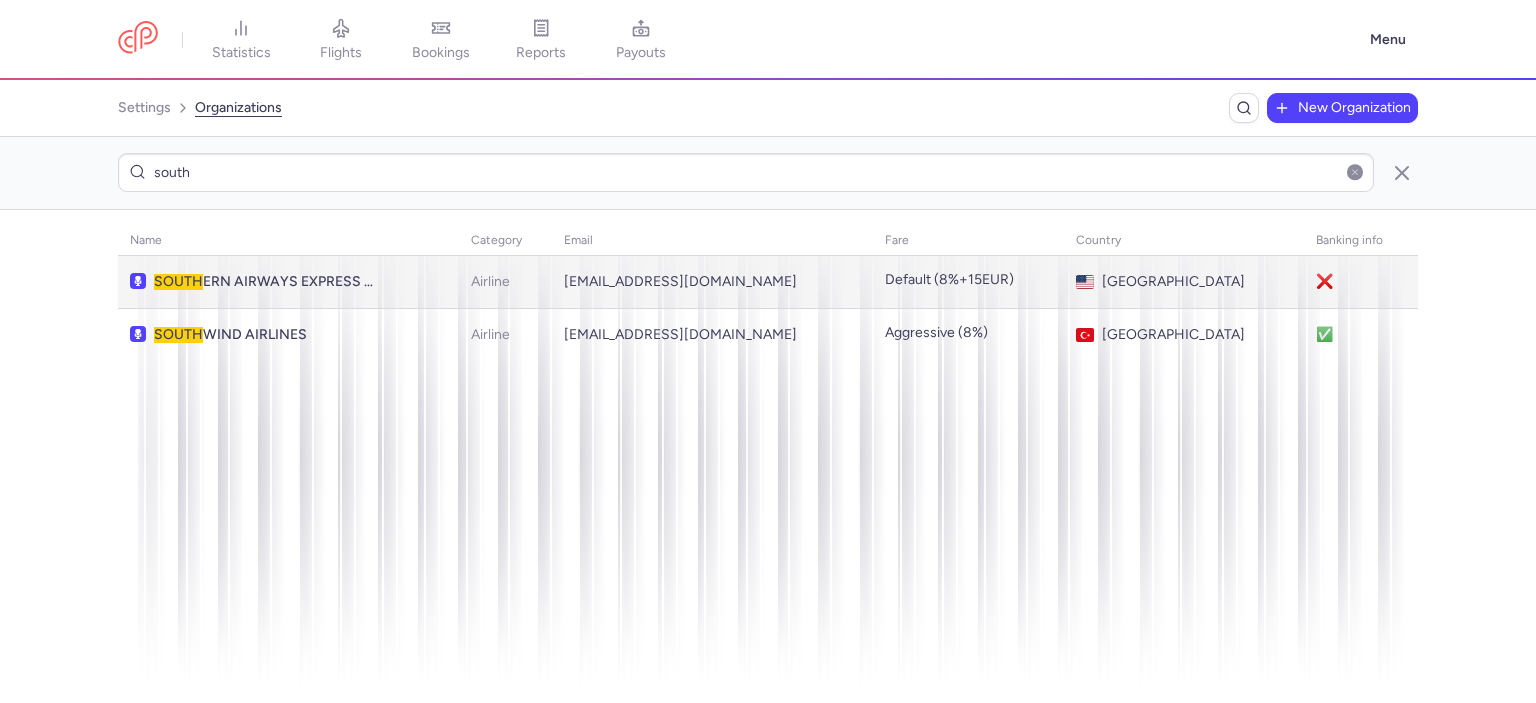 type on "south" 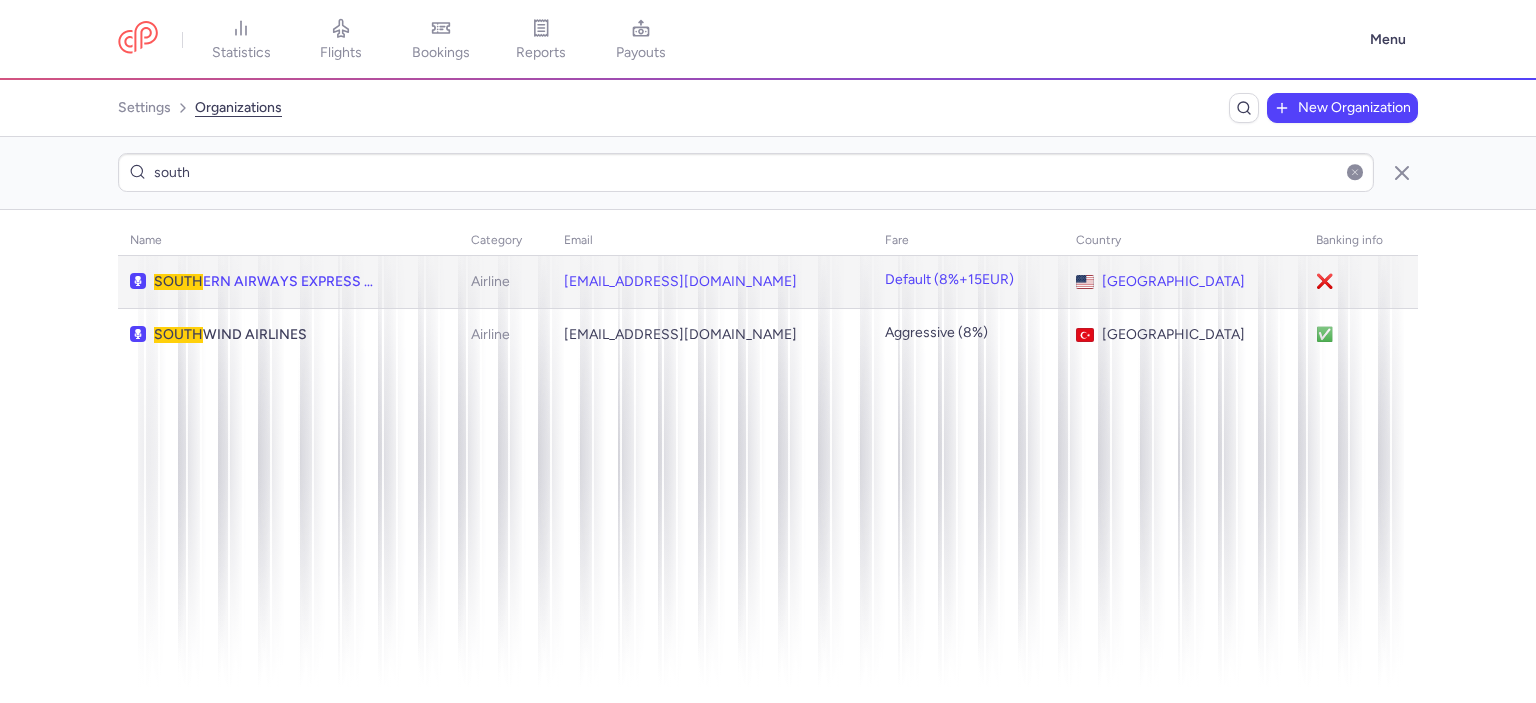 click on "SOUTH ERN AIRWAYS EXPRESS MOKULELE AIRLINES AND SURF AIR MOBILITY" at bounding box center (266, 282) 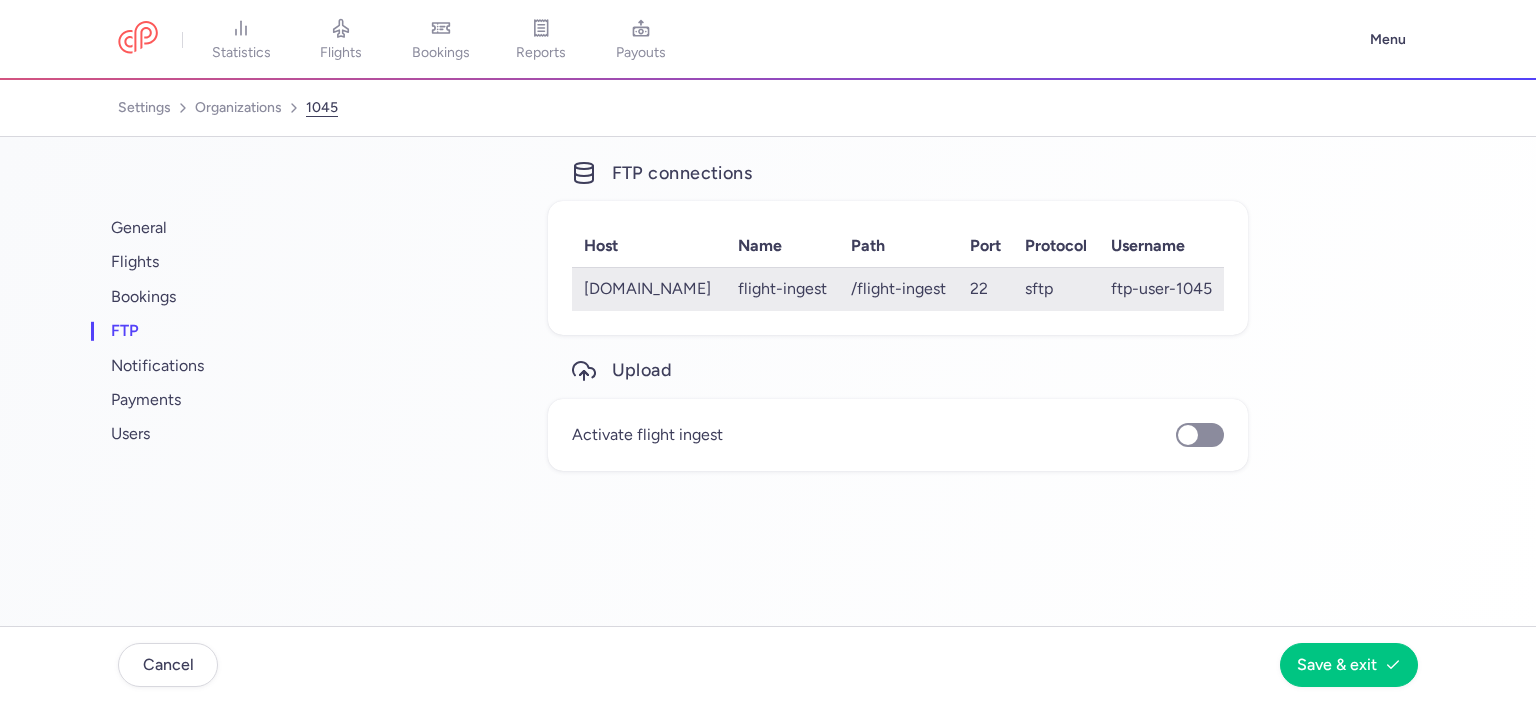 click on "sftp" 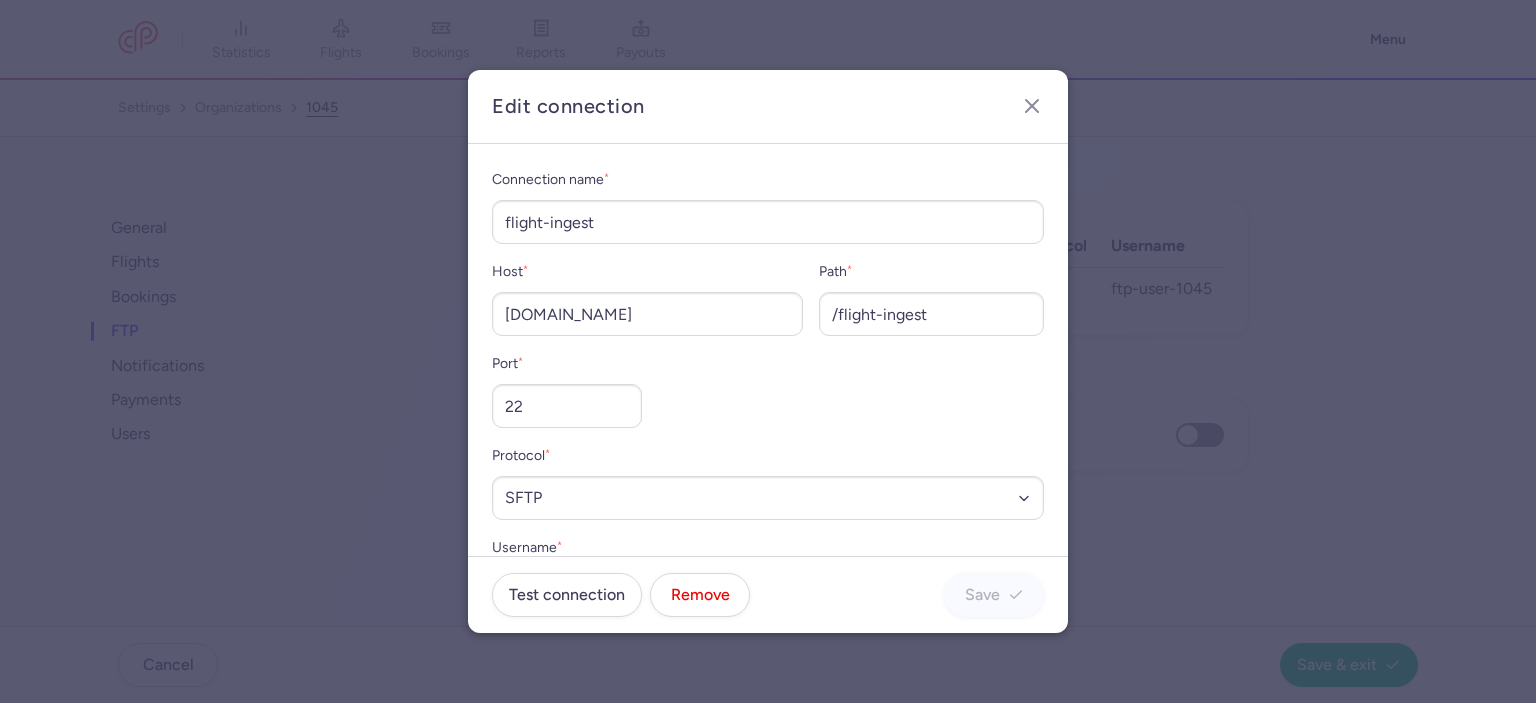 scroll, scrollTop: 172, scrollLeft: 0, axis: vertical 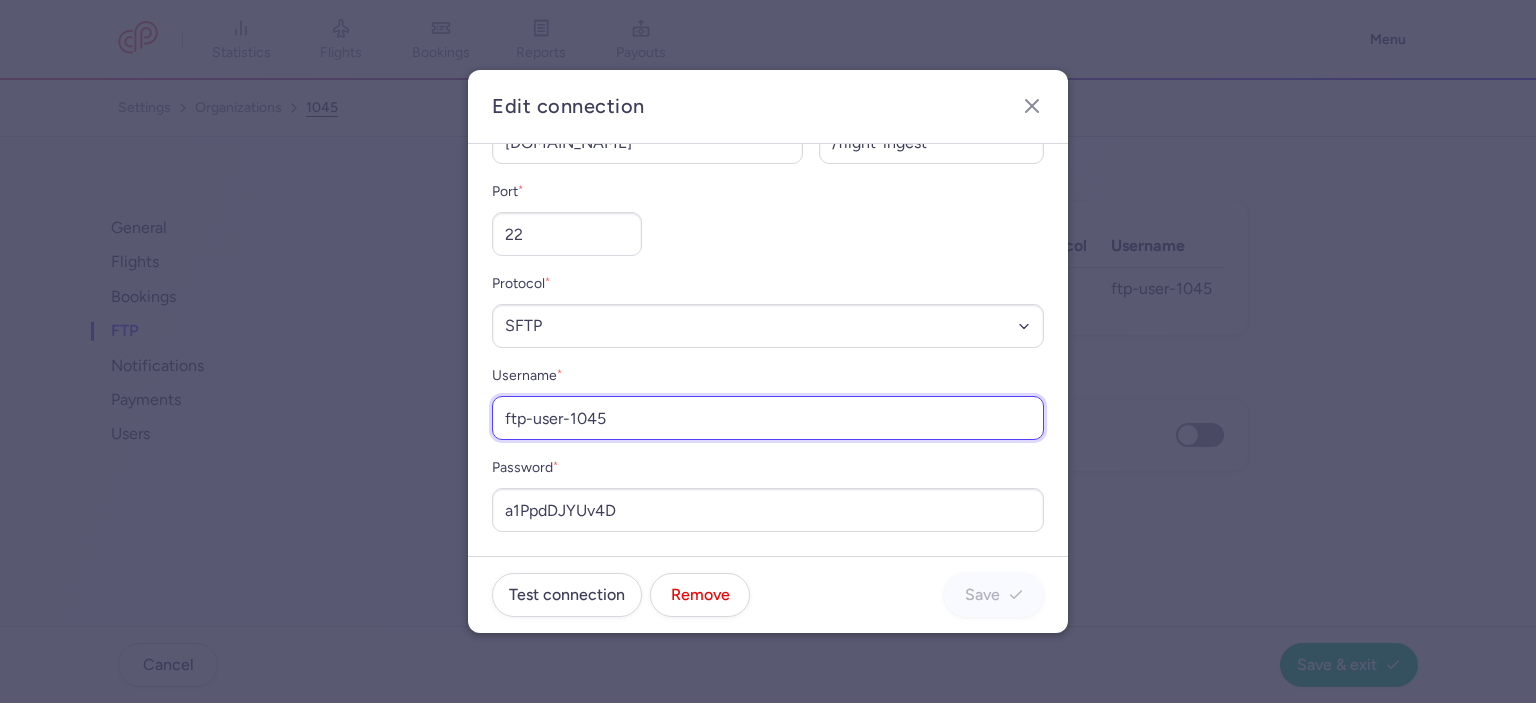 drag, startPoint x: 596, startPoint y: 418, endPoint x: 164, endPoint y: 419, distance: 432.00116 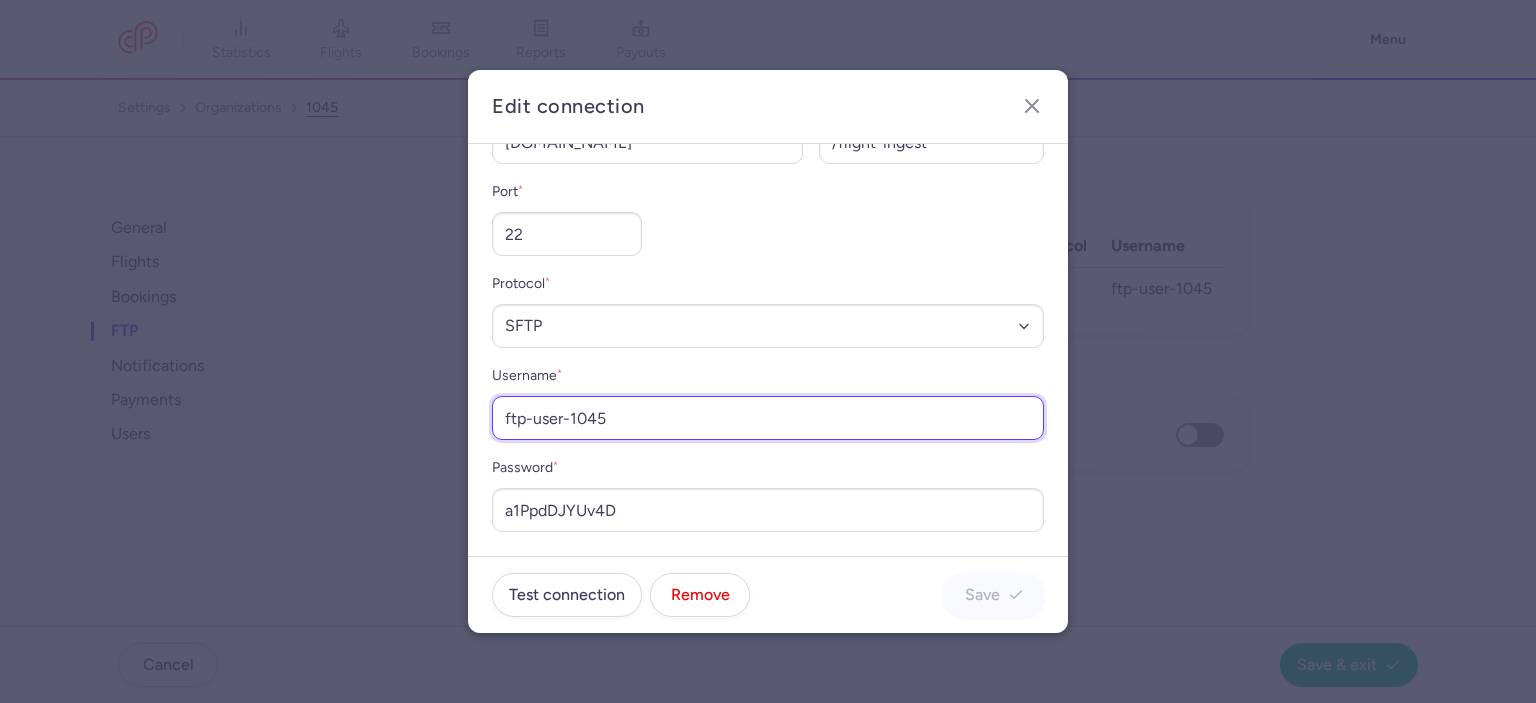click on "Edit connection Connection name  * flight-ingest Host  * [DOMAIN_NAME] Path  * /flight-ingest Port  * 22 Protocol  * Select a protocol SFTP FTPS FTP Username  * ftp-user-1045 Password  * a1PpdDJYUv4D  Test connection   Remove   Save" at bounding box center (768, 351) 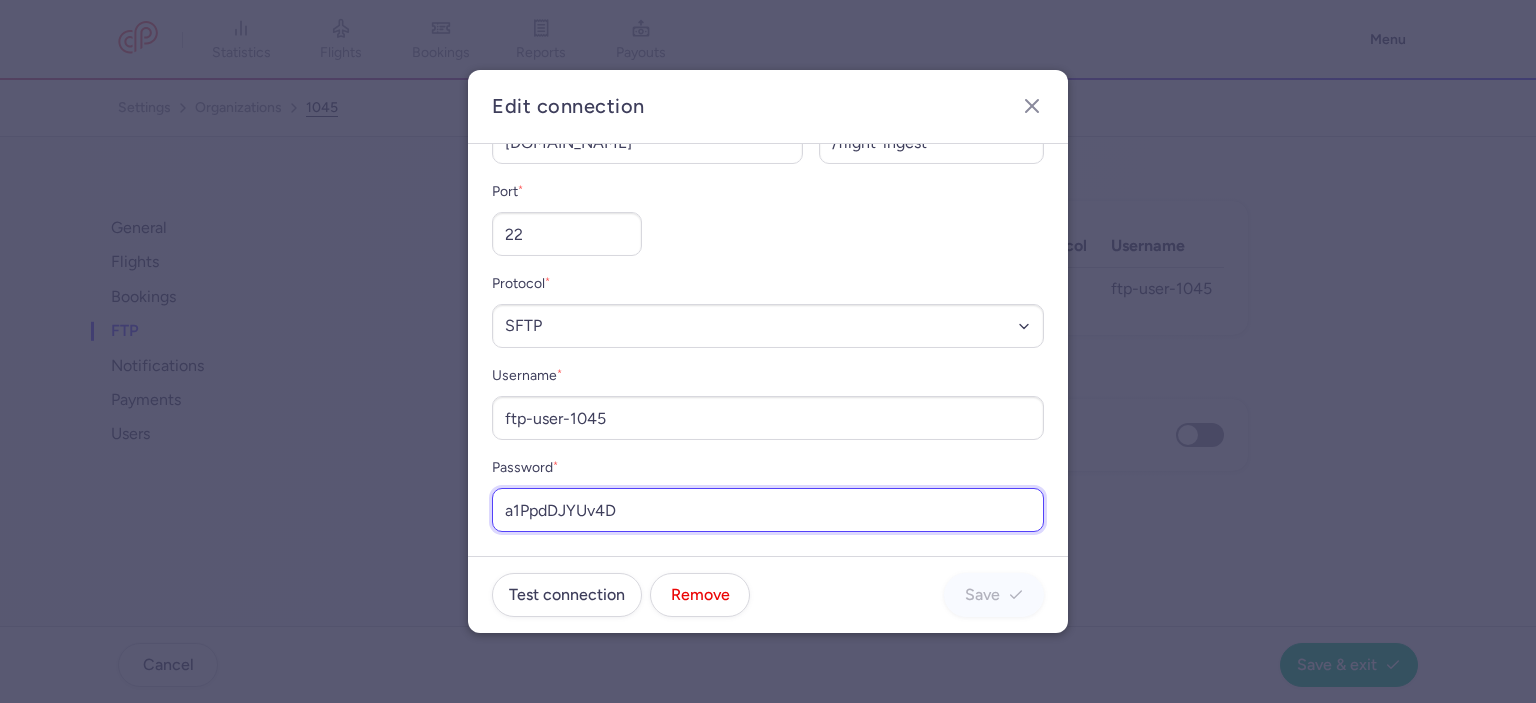 drag, startPoint x: 665, startPoint y: 500, endPoint x: 376, endPoint y: 501, distance: 289.00174 